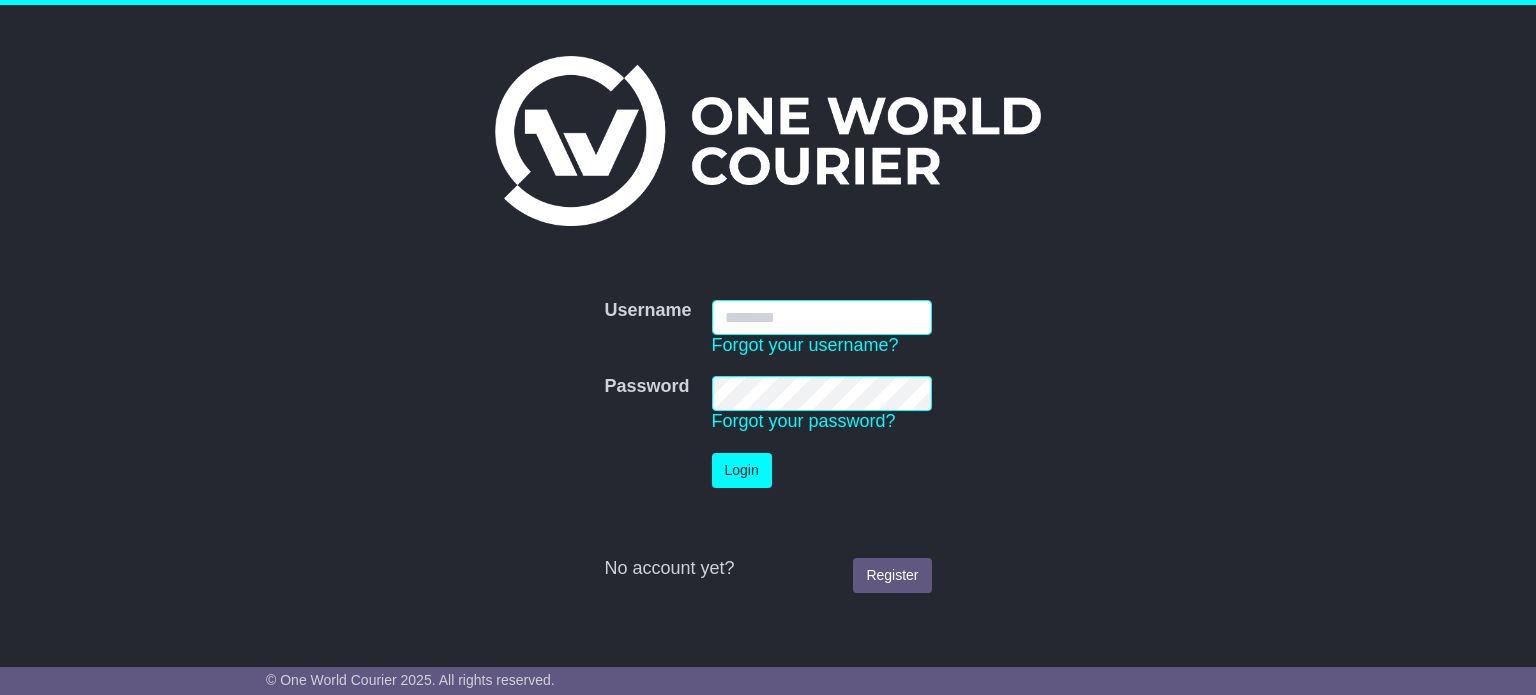 scroll, scrollTop: 0, scrollLeft: 0, axis: both 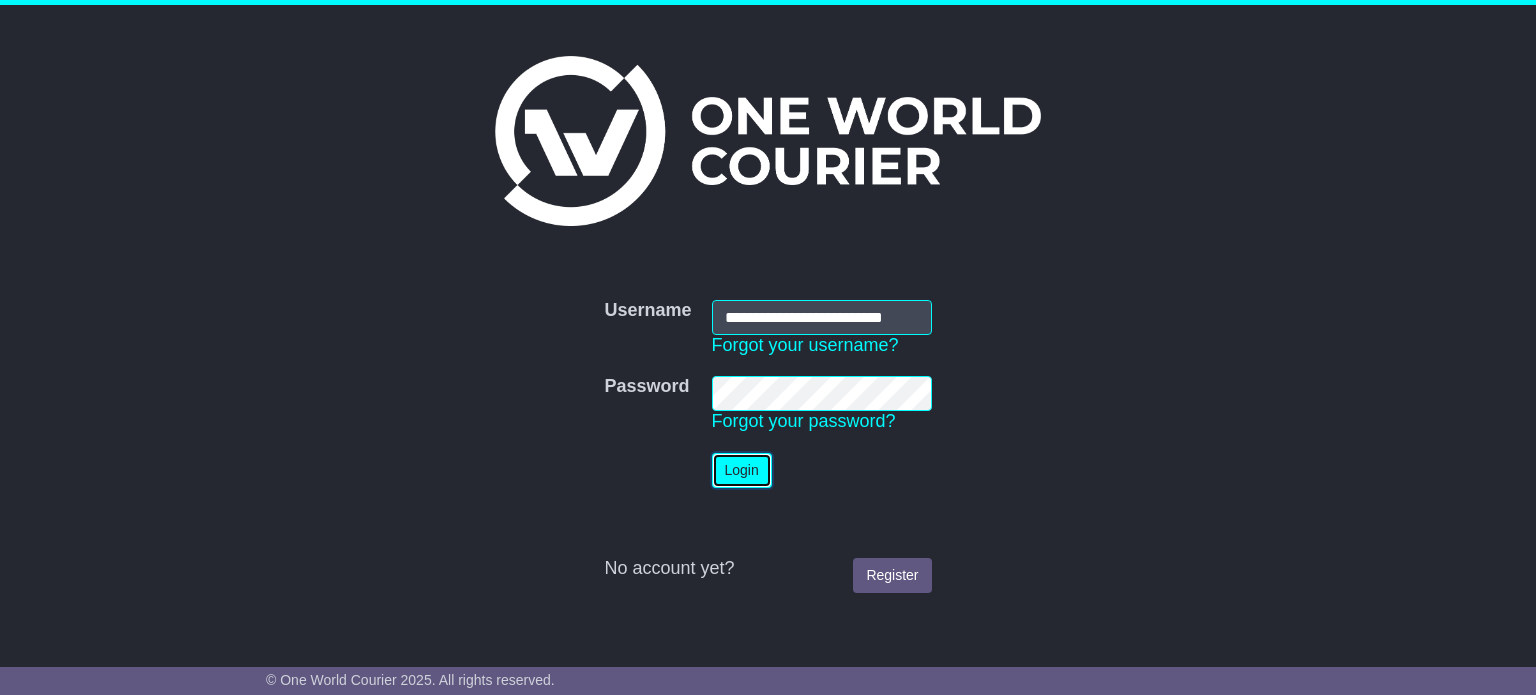click on "Login" at bounding box center [742, 470] 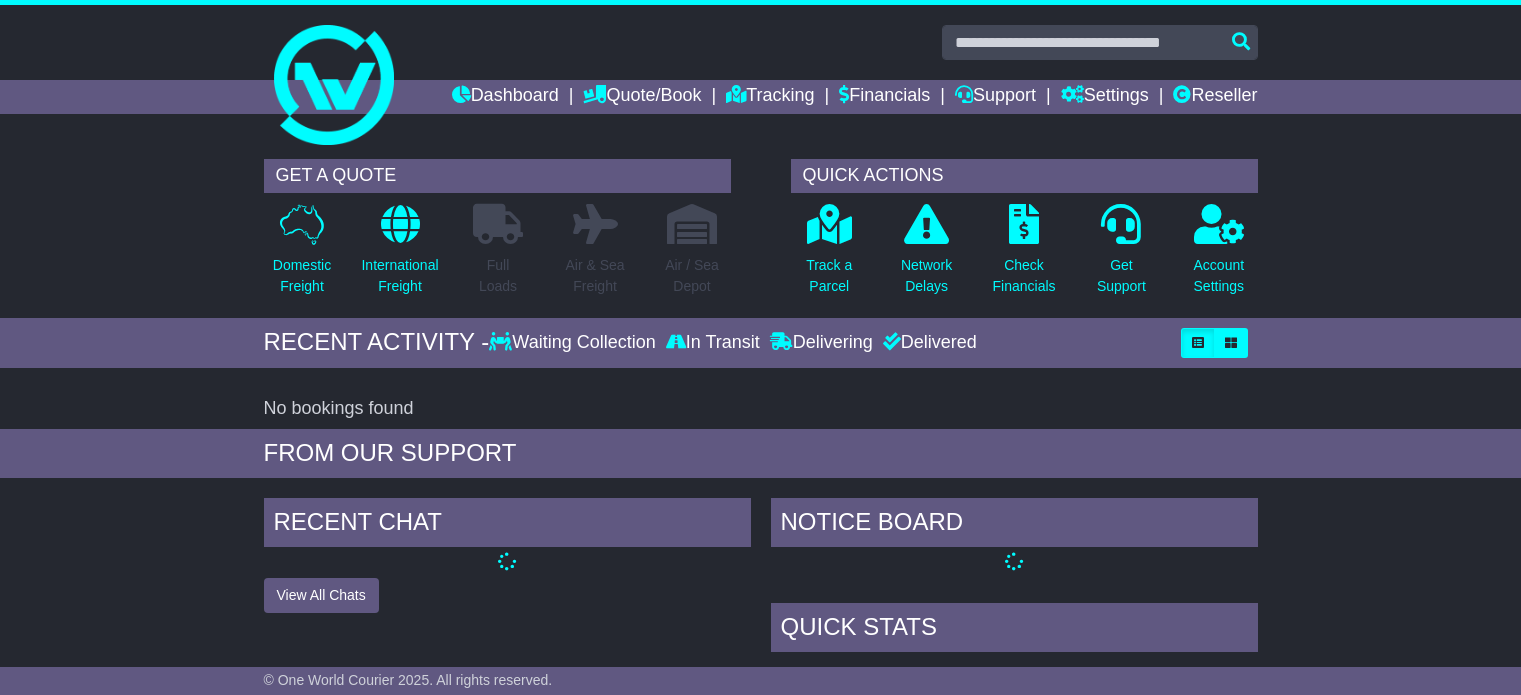 scroll, scrollTop: 0, scrollLeft: 0, axis: both 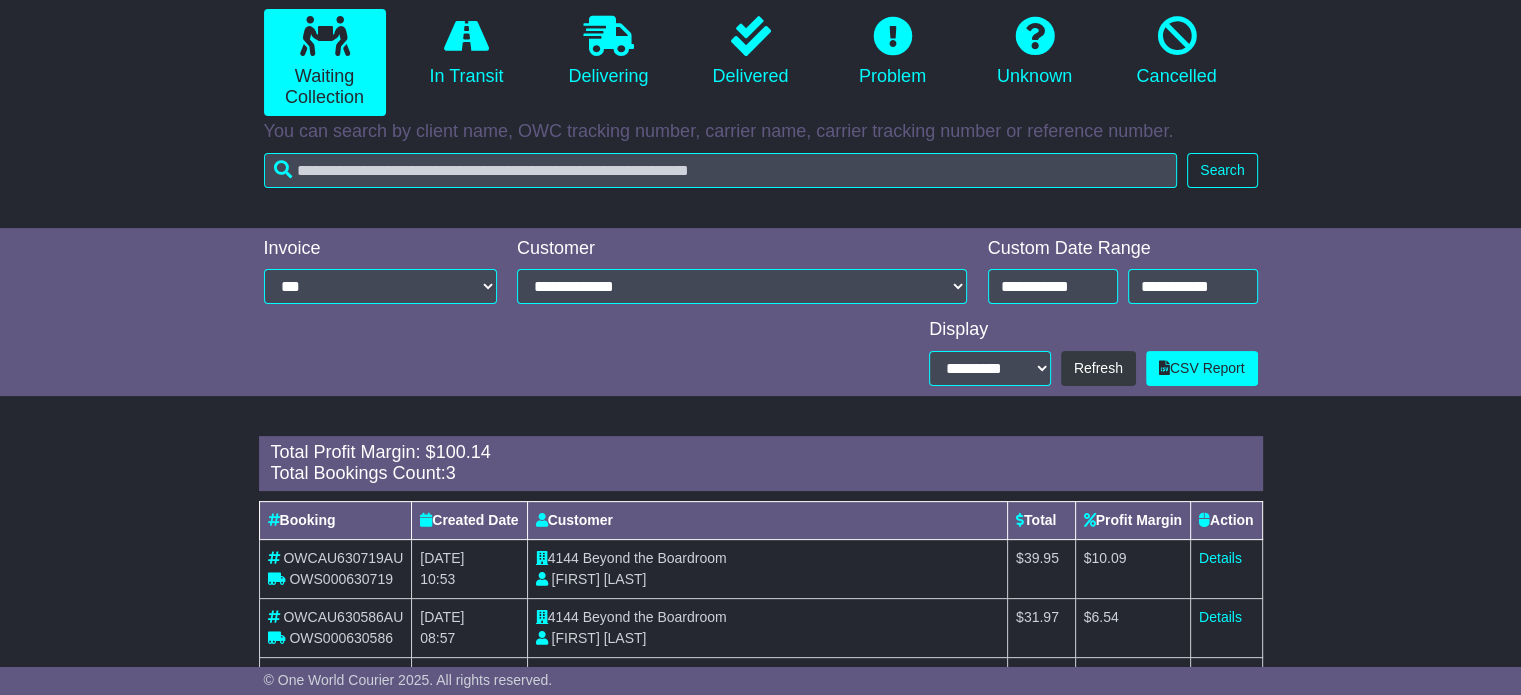 click on "**********" at bounding box center [1123, 274] 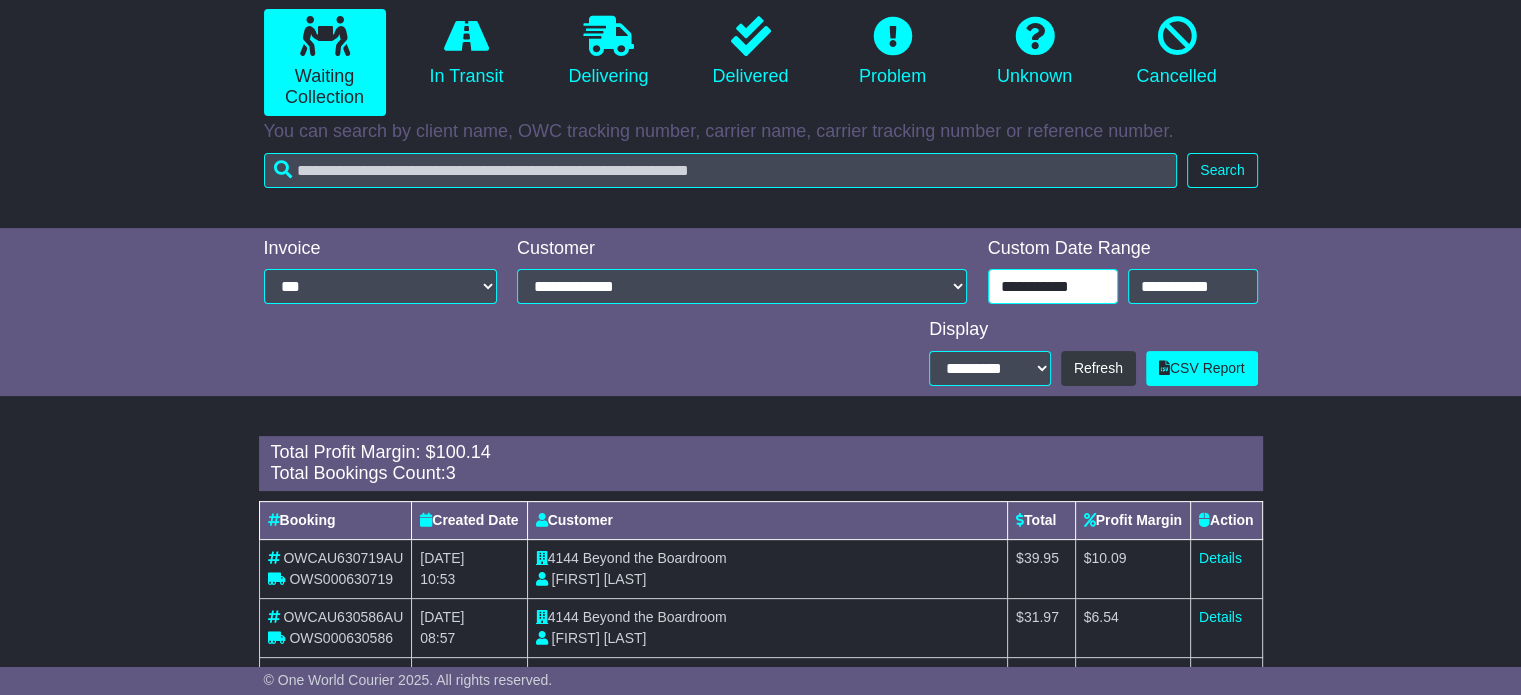 click on "**********" at bounding box center [1053, 286] 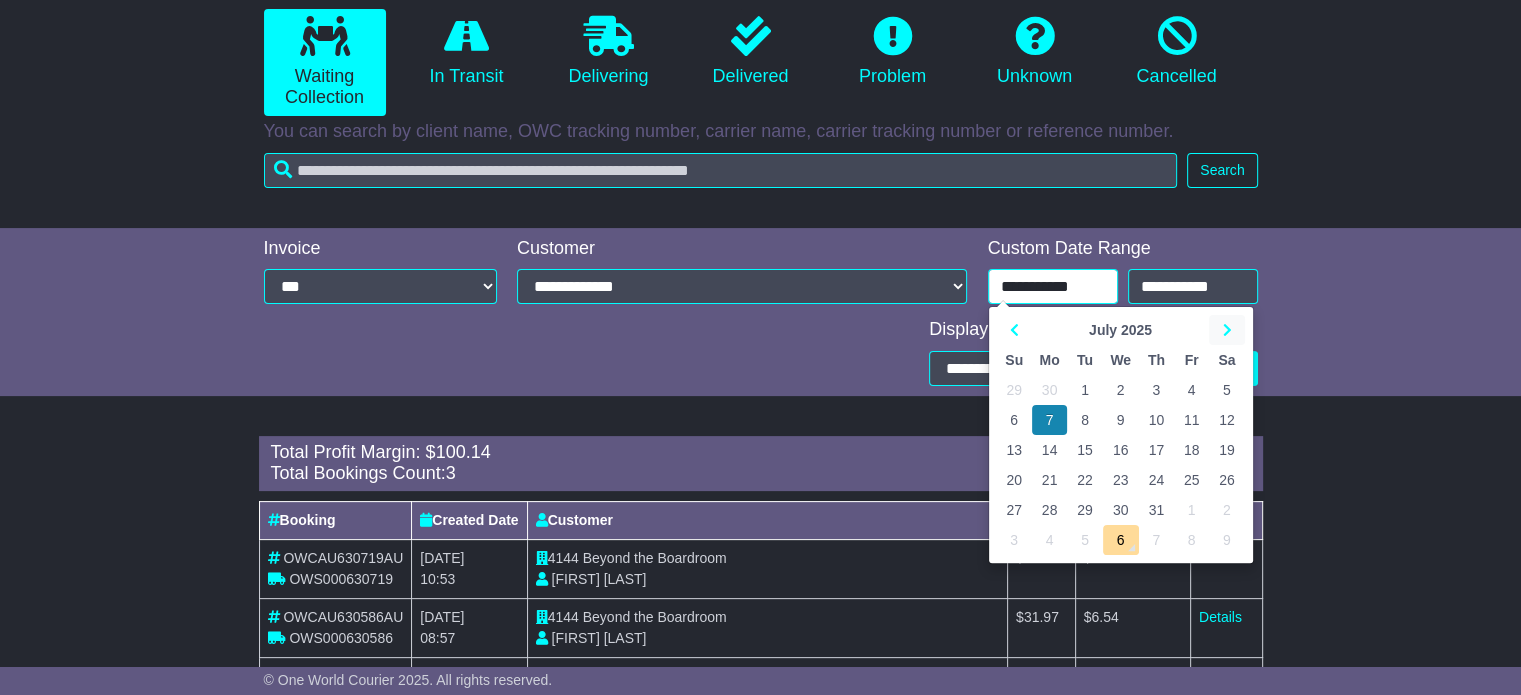 click at bounding box center [1226, 330] 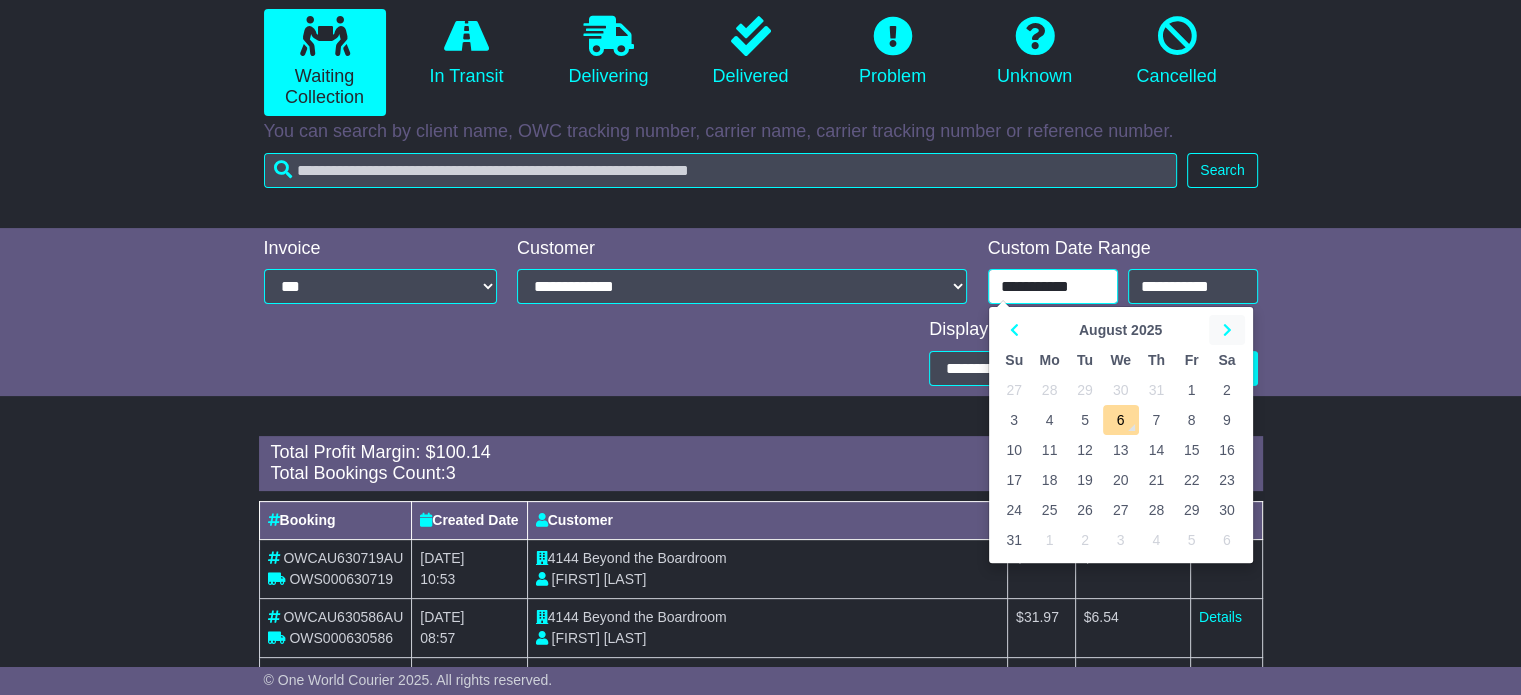 click at bounding box center [1226, 330] 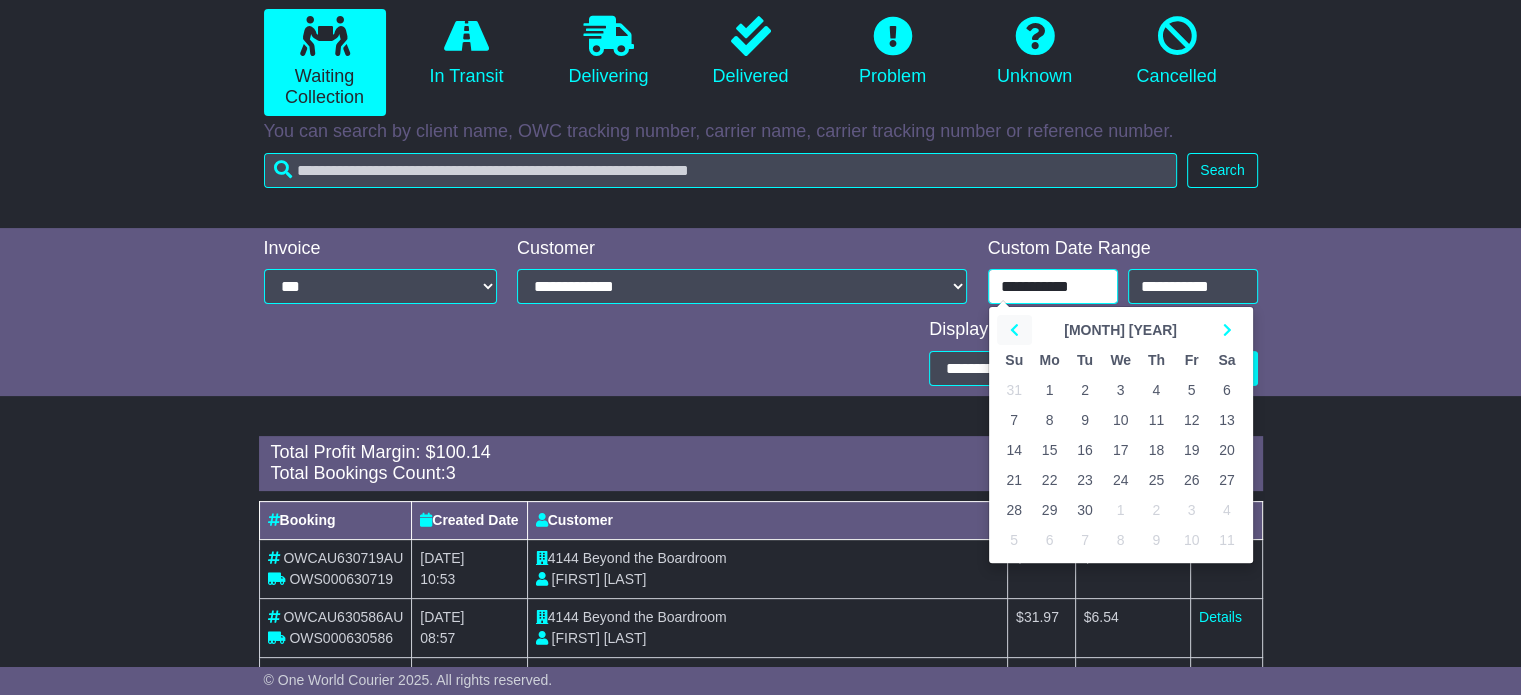 click at bounding box center (1014, 330) 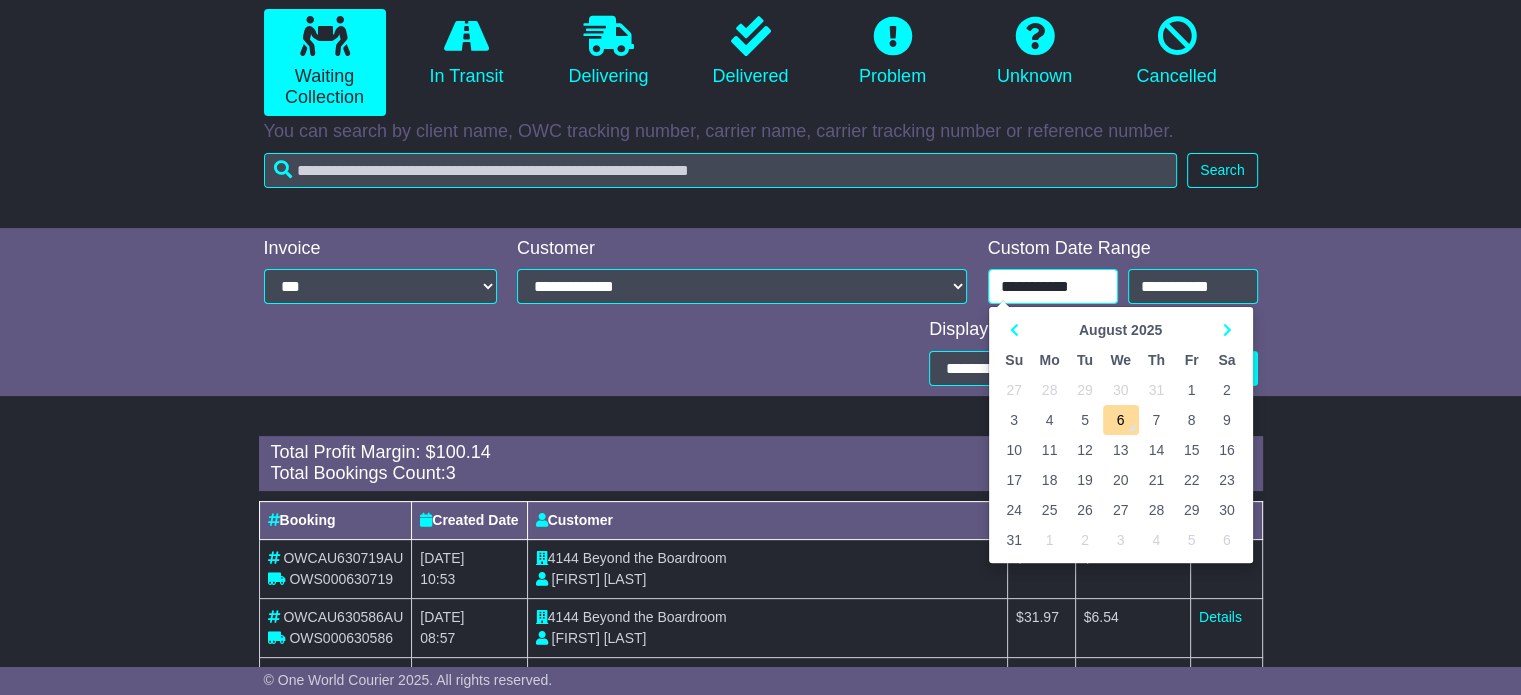 click on "5" at bounding box center [1084, 420] 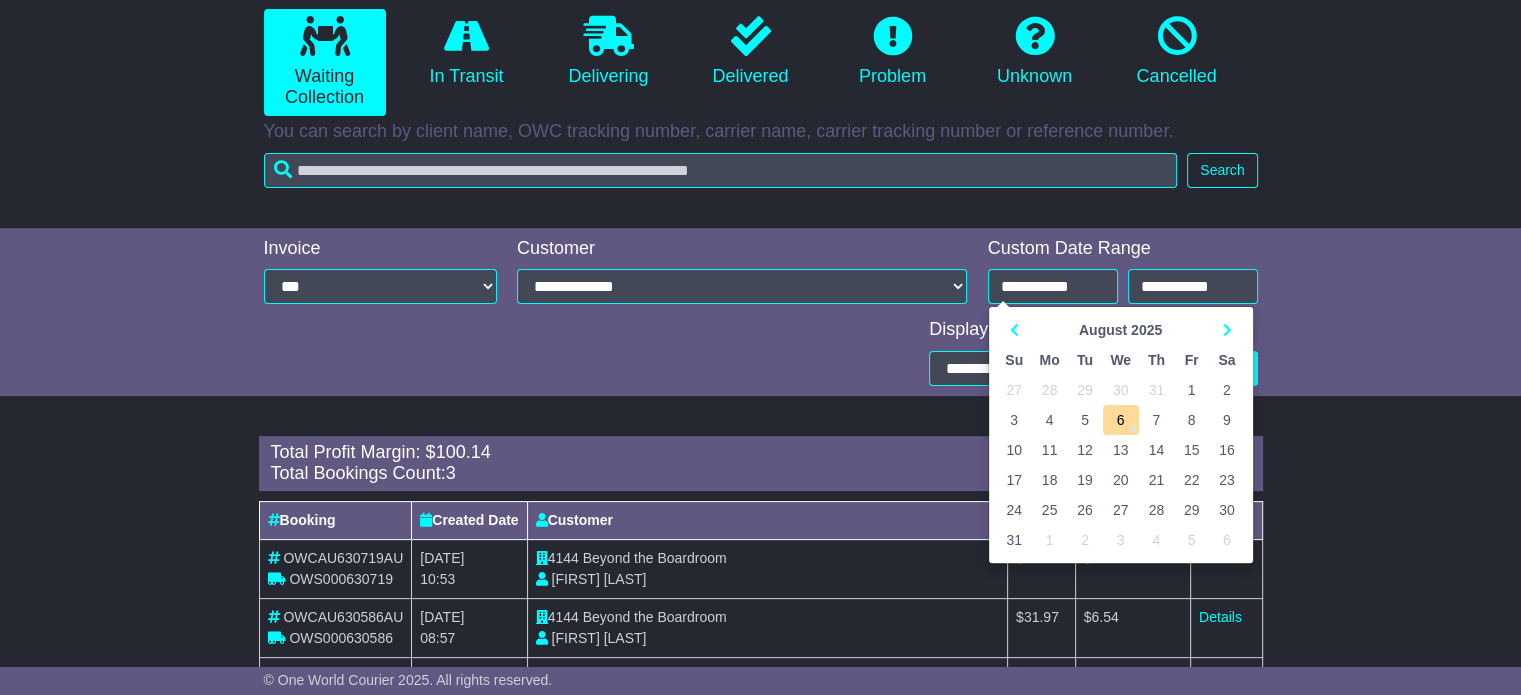 type on "**********" 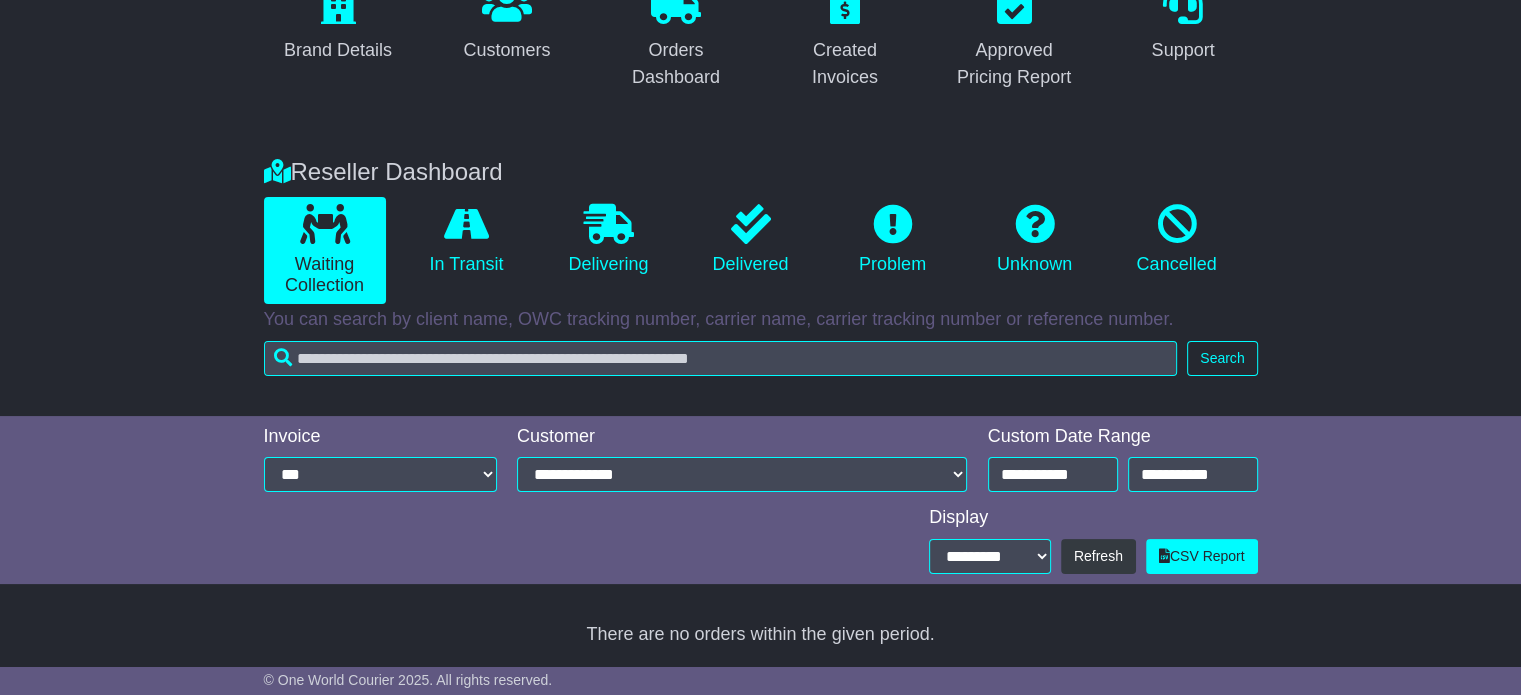 scroll, scrollTop: 400, scrollLeft: 0, axis: vertical 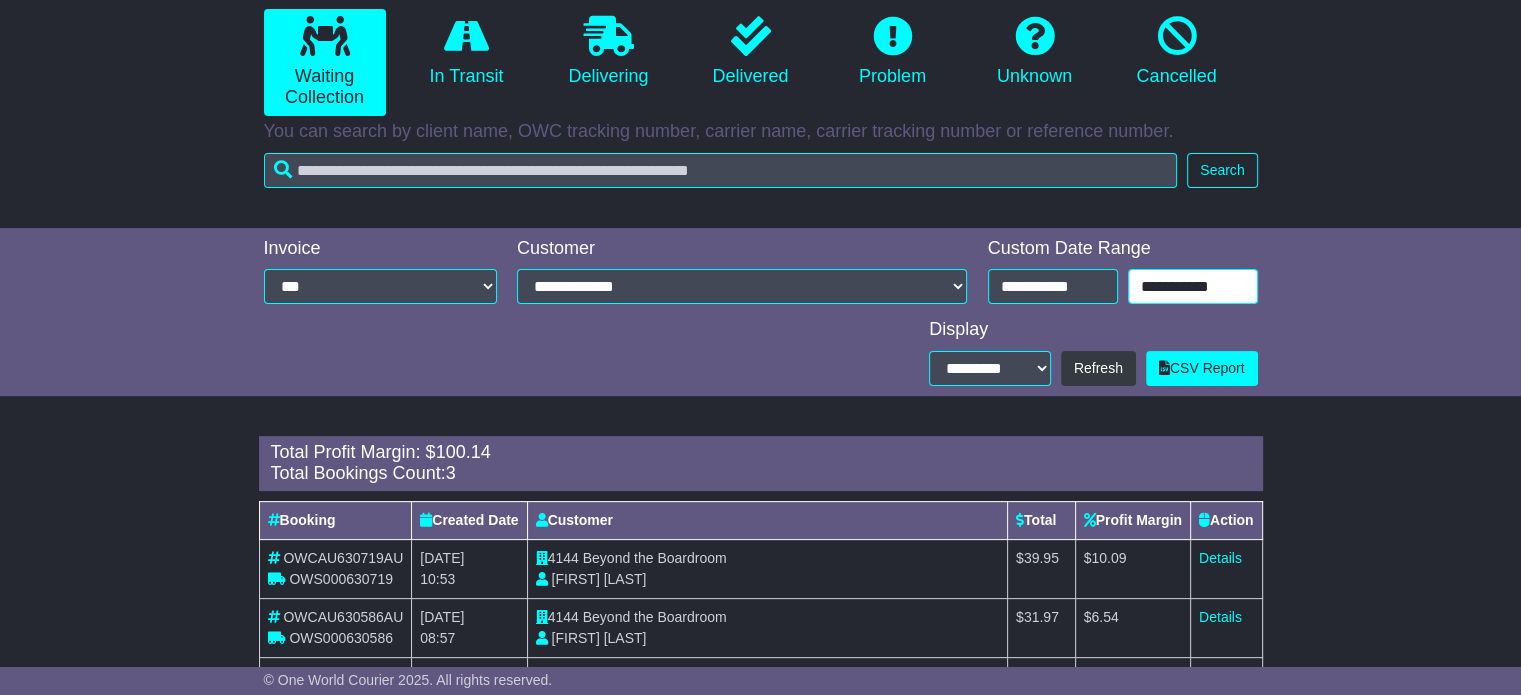 click on "**********" at bounding box center (1193, 286) 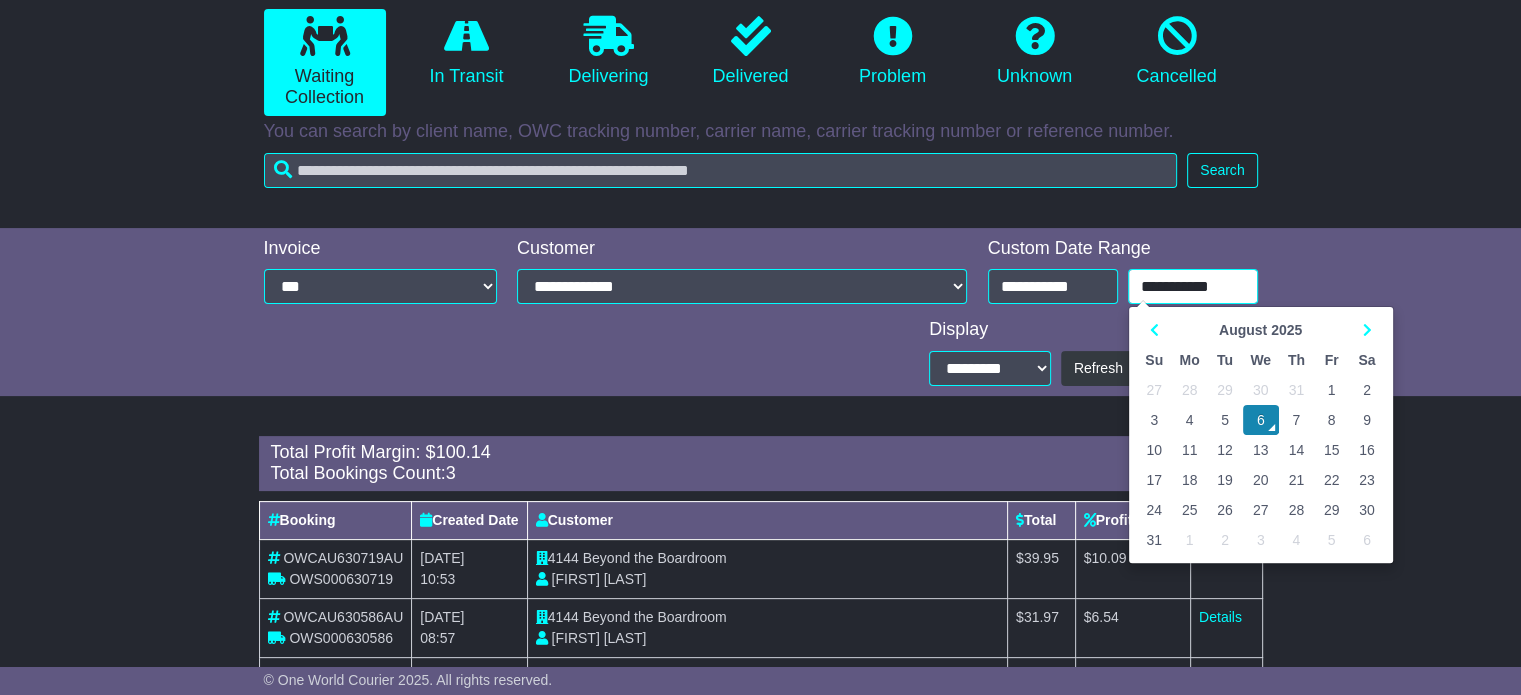 click on "5" at bounding box center (1224, 420) 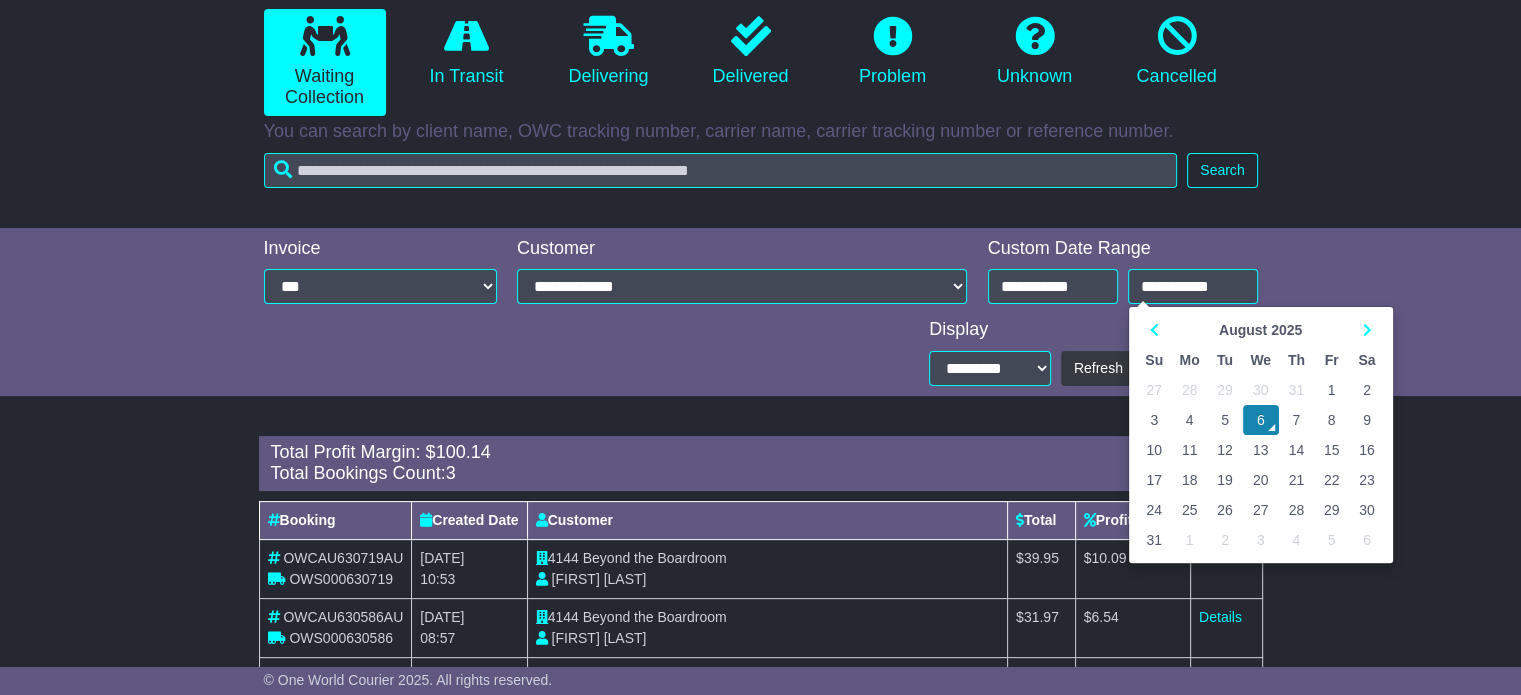 type on "**********" 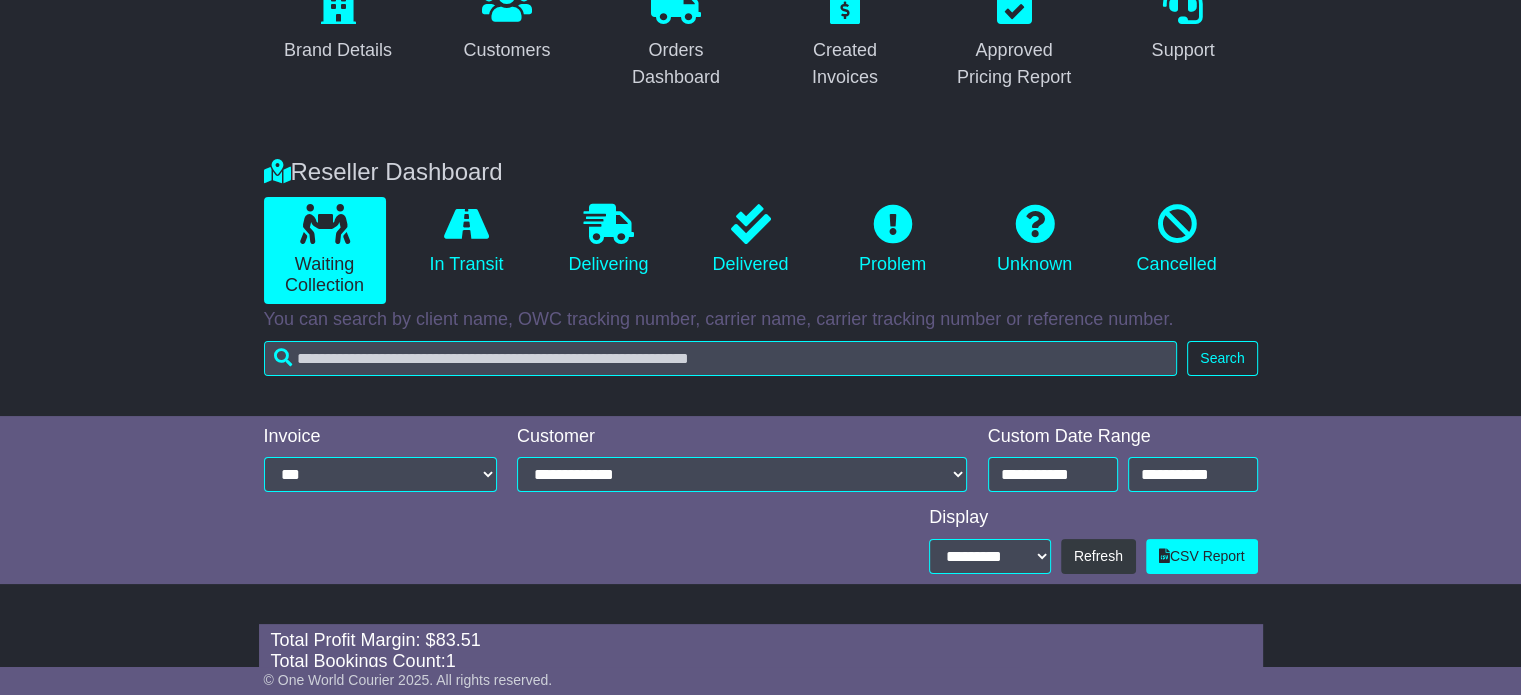 scroll, scrollTop: 373, scrollLeft: 0, axis: vertical 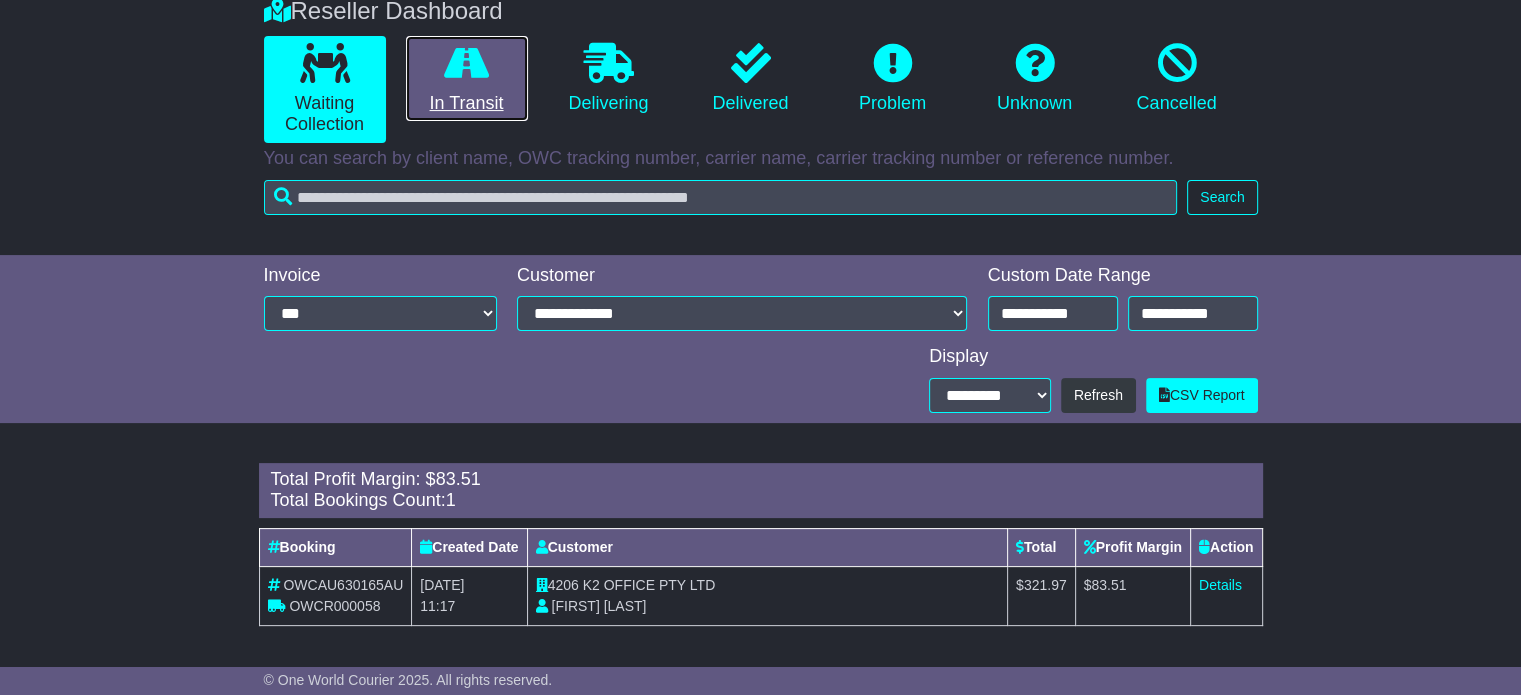 click on "In Transit" at bounding box center (467, 79) 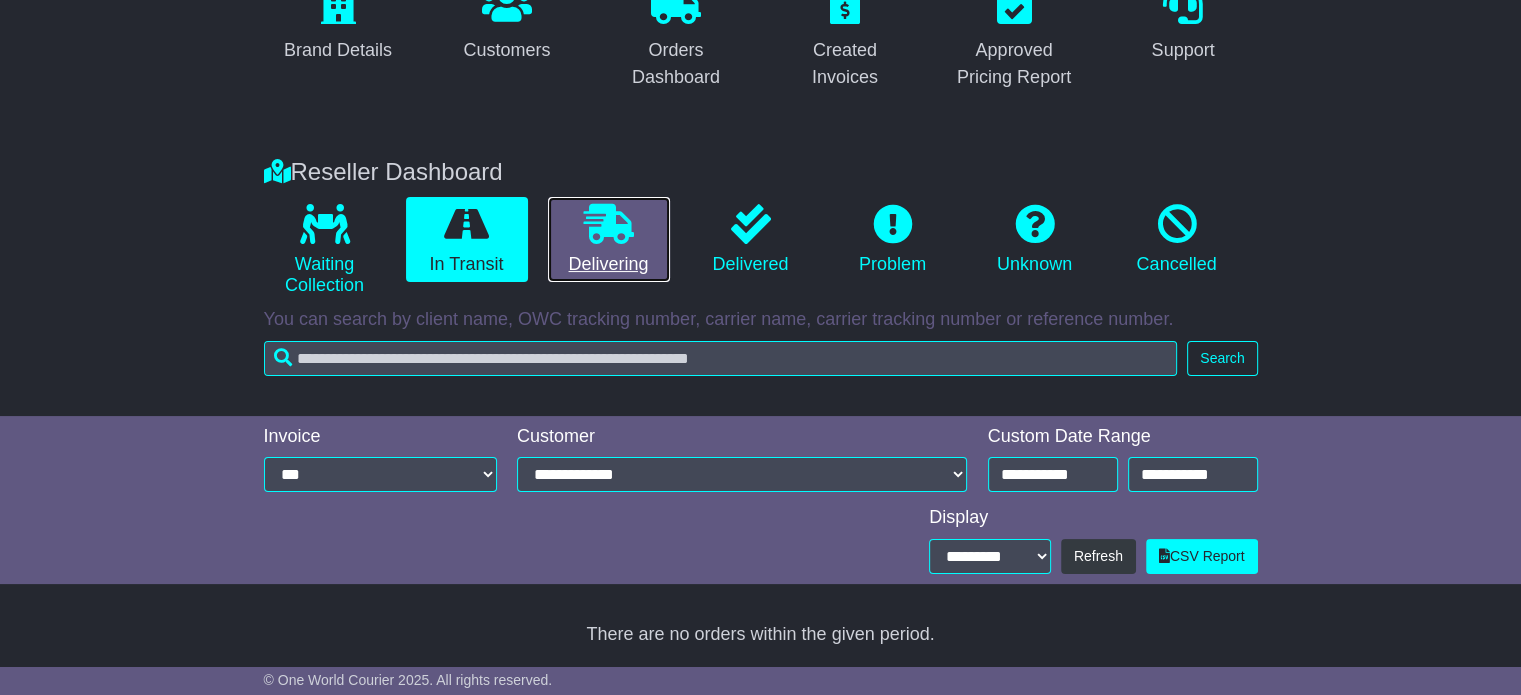 click at bounding box center [609, 224] 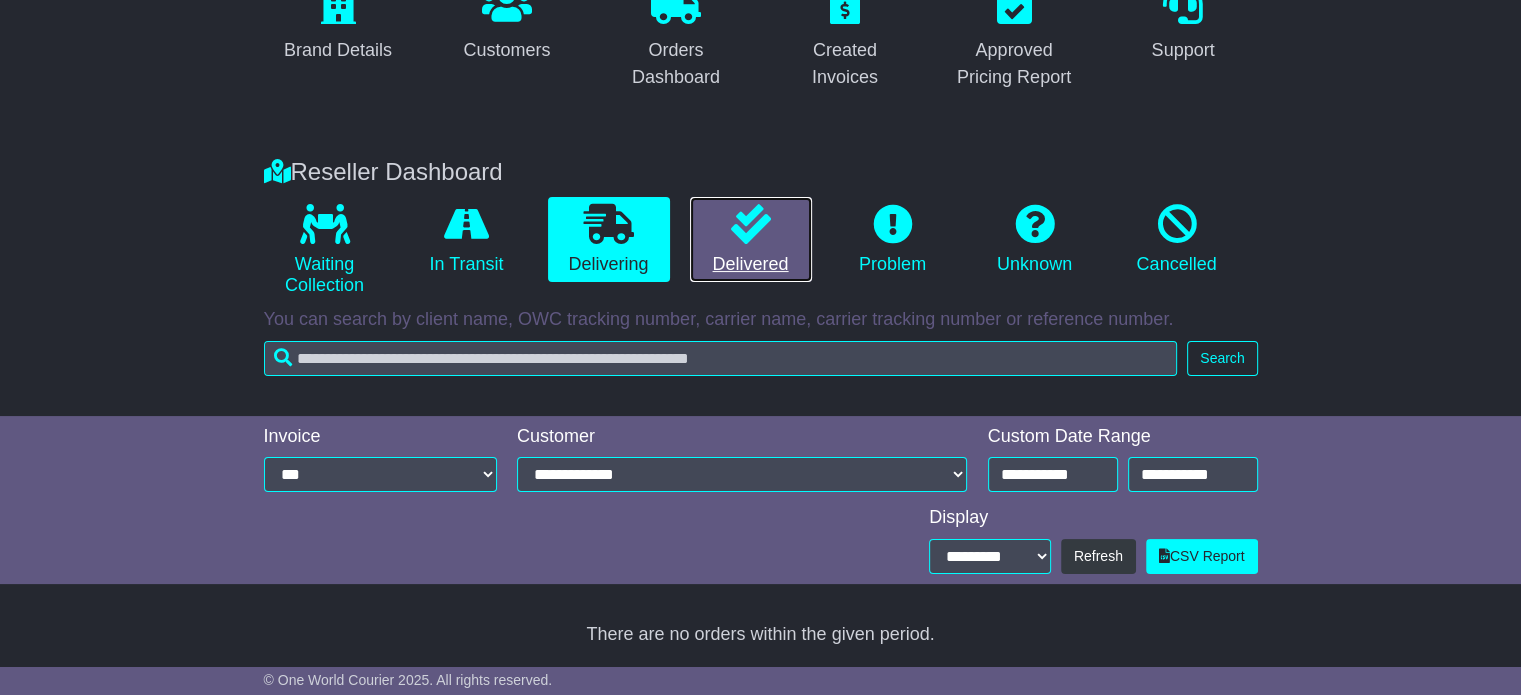 click at bounding box center [751, 224] 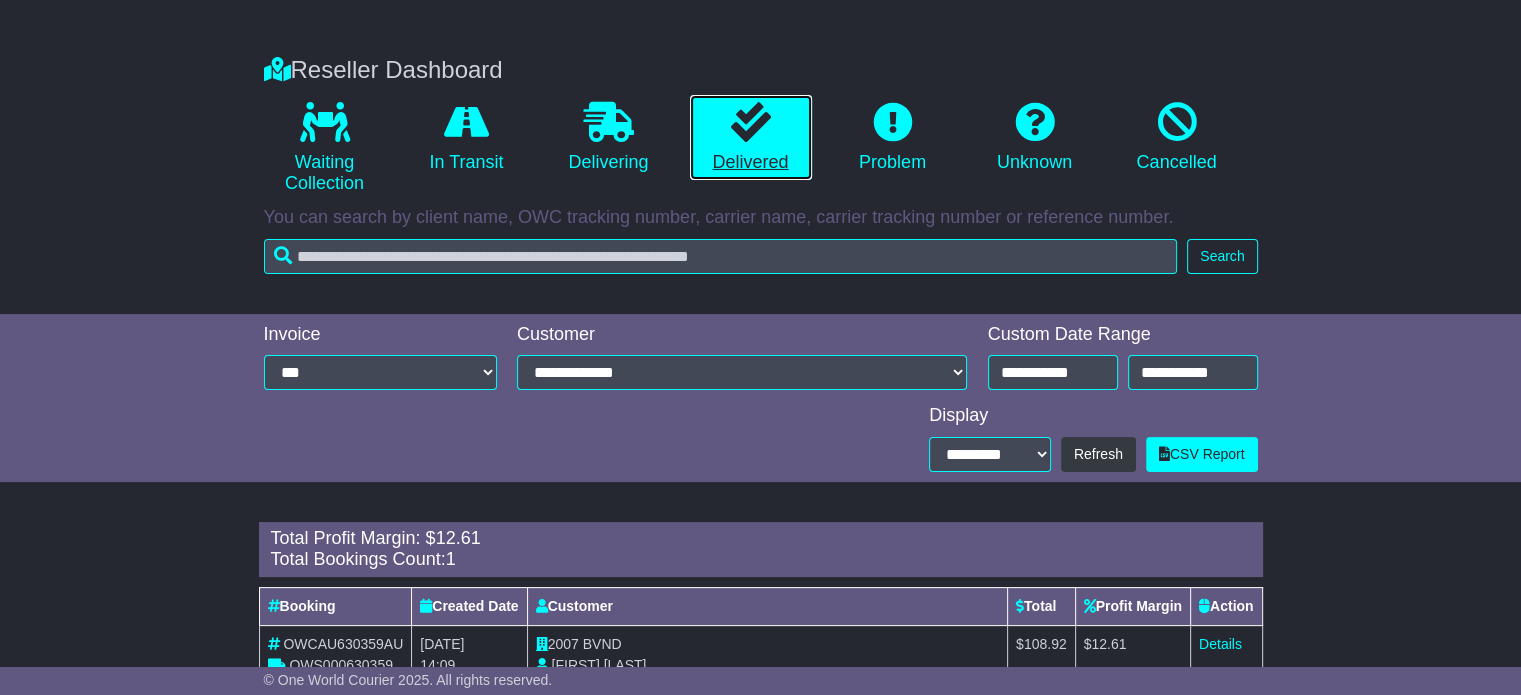 scroll, scrollTop: 373, scrollLeft: 0, axis: vertical 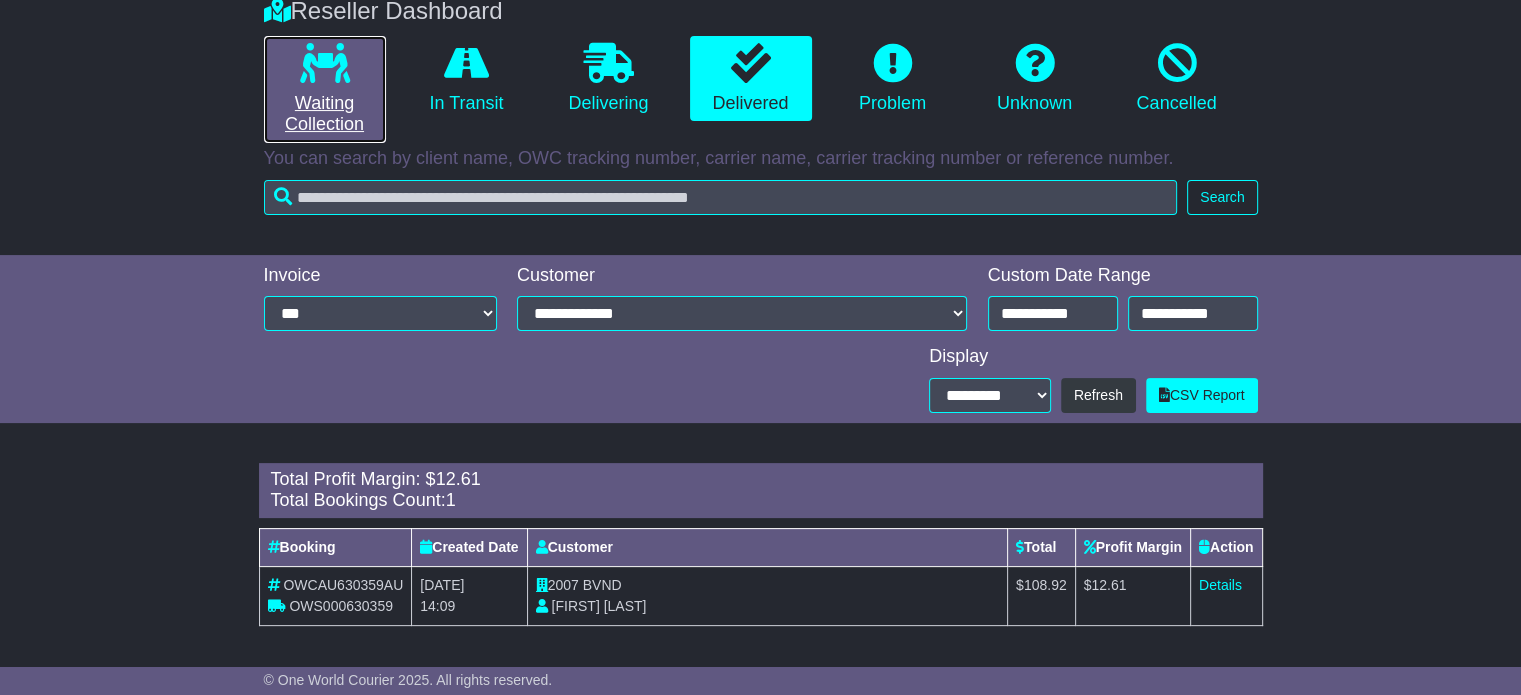 click at bounding box center (325, 63) 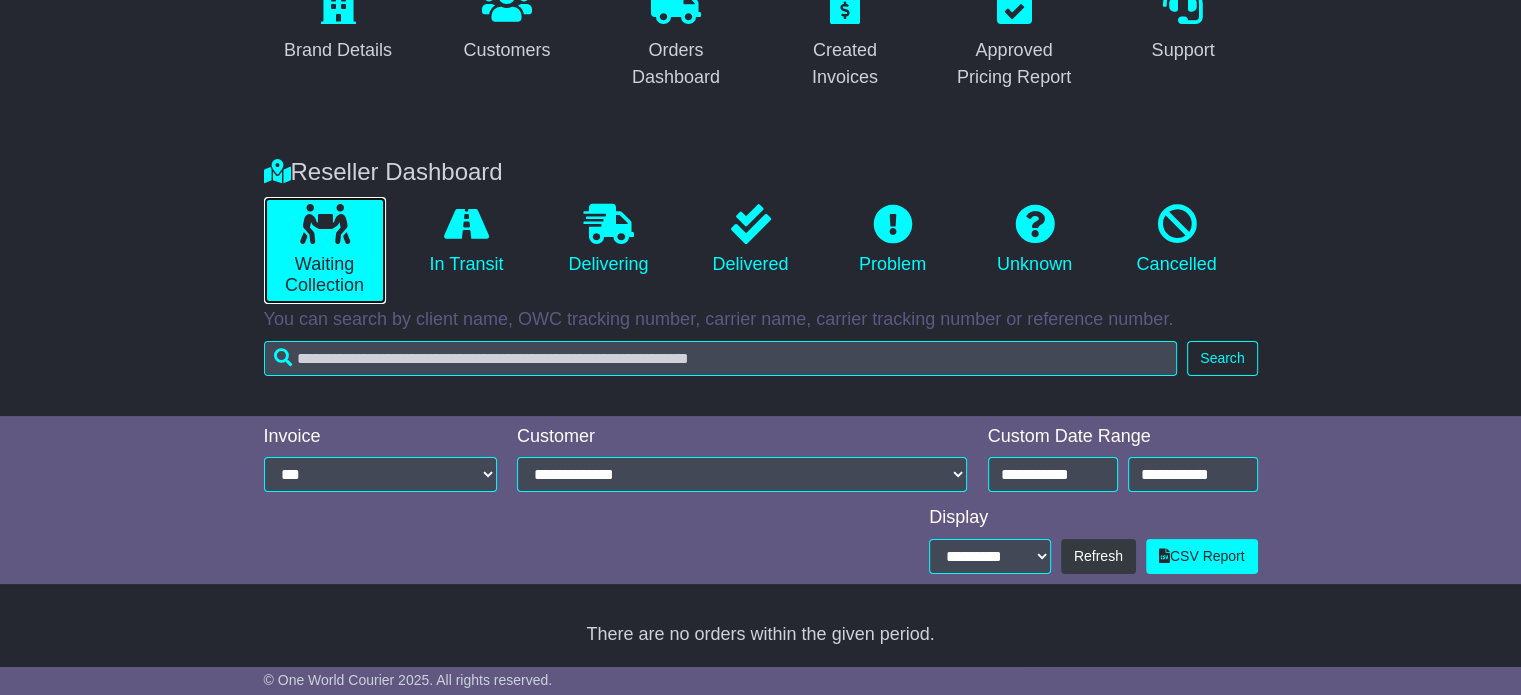 scroll, scrollTop: 373, scrollLeft: 0, axis: vertical 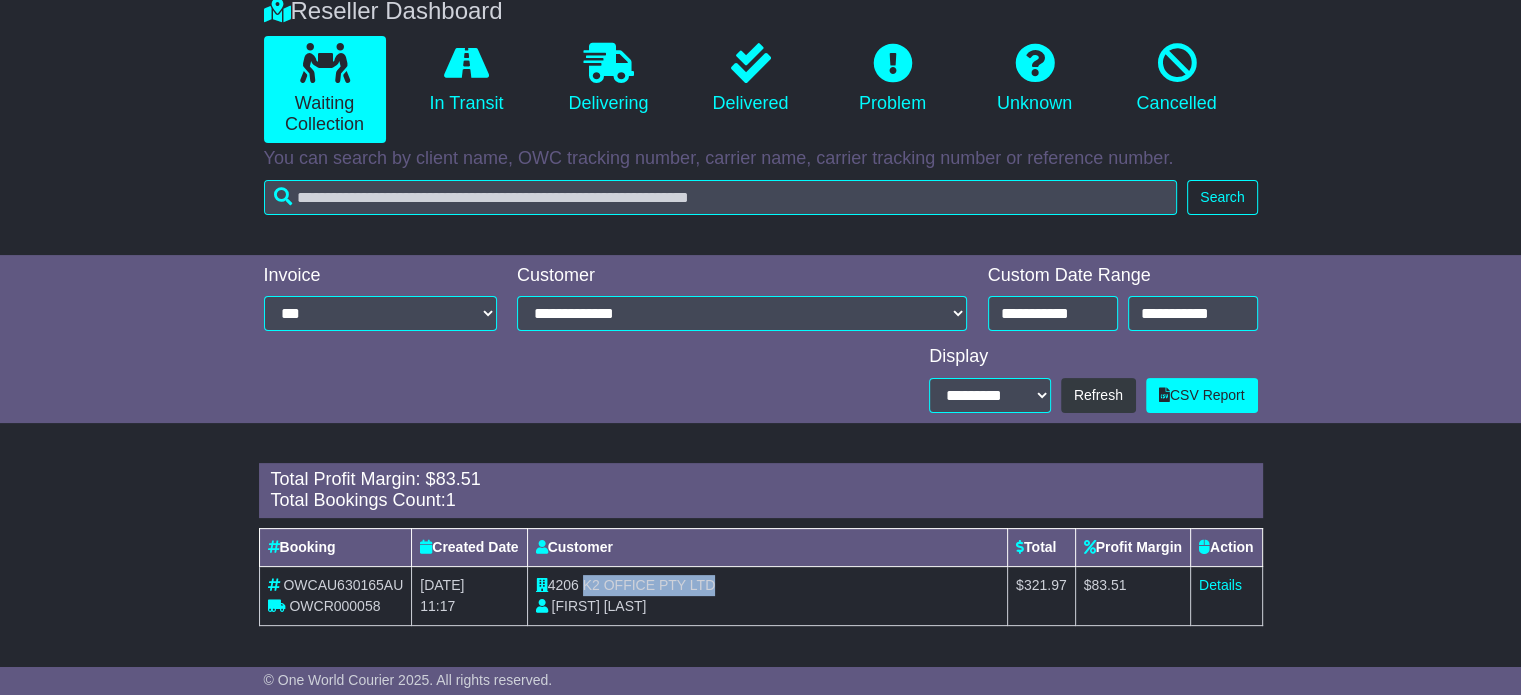 drag, startPoint x: 587, startPoint y: 580, endPoint x: 876, endPoint y: 589, distance: 289.1401 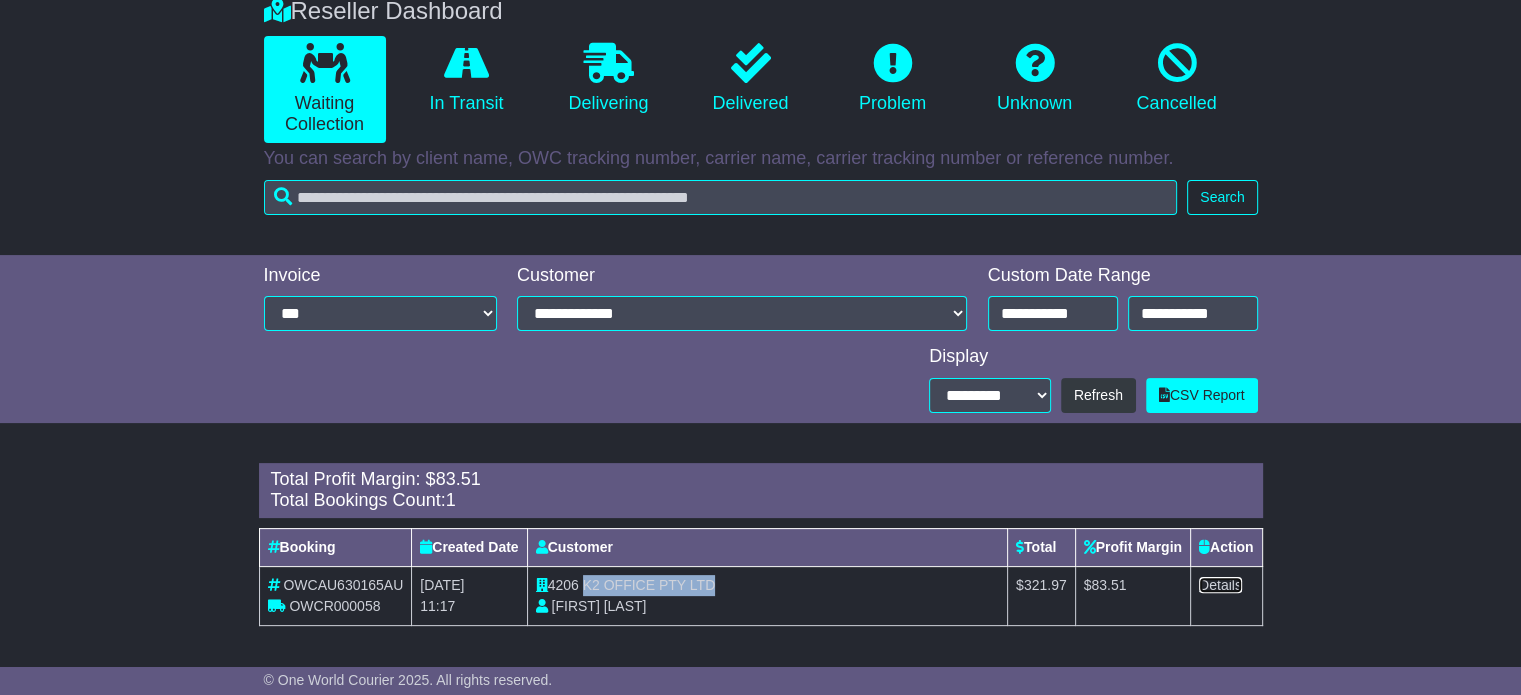 click on "Details" at bounding box center (1220, 585) 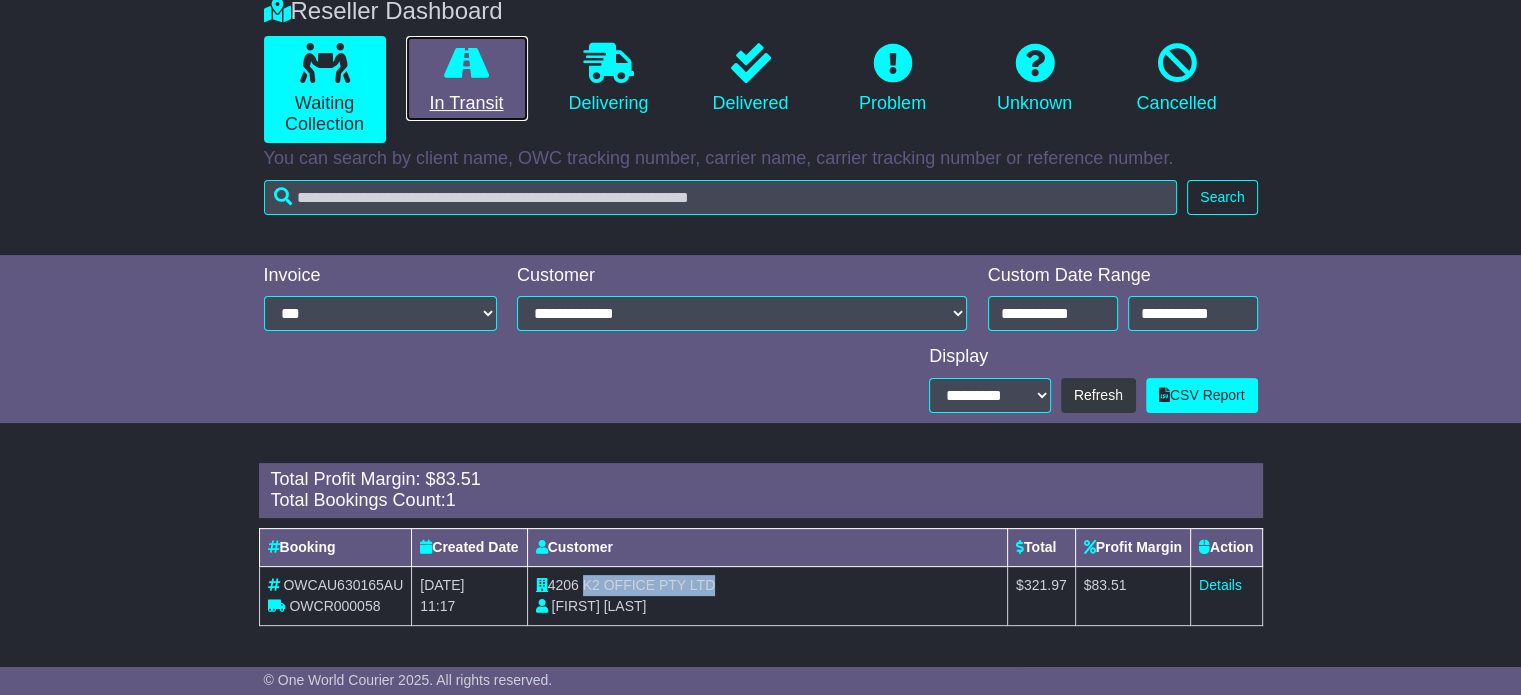 click on "In Transit" at bounding box center (467, 79) 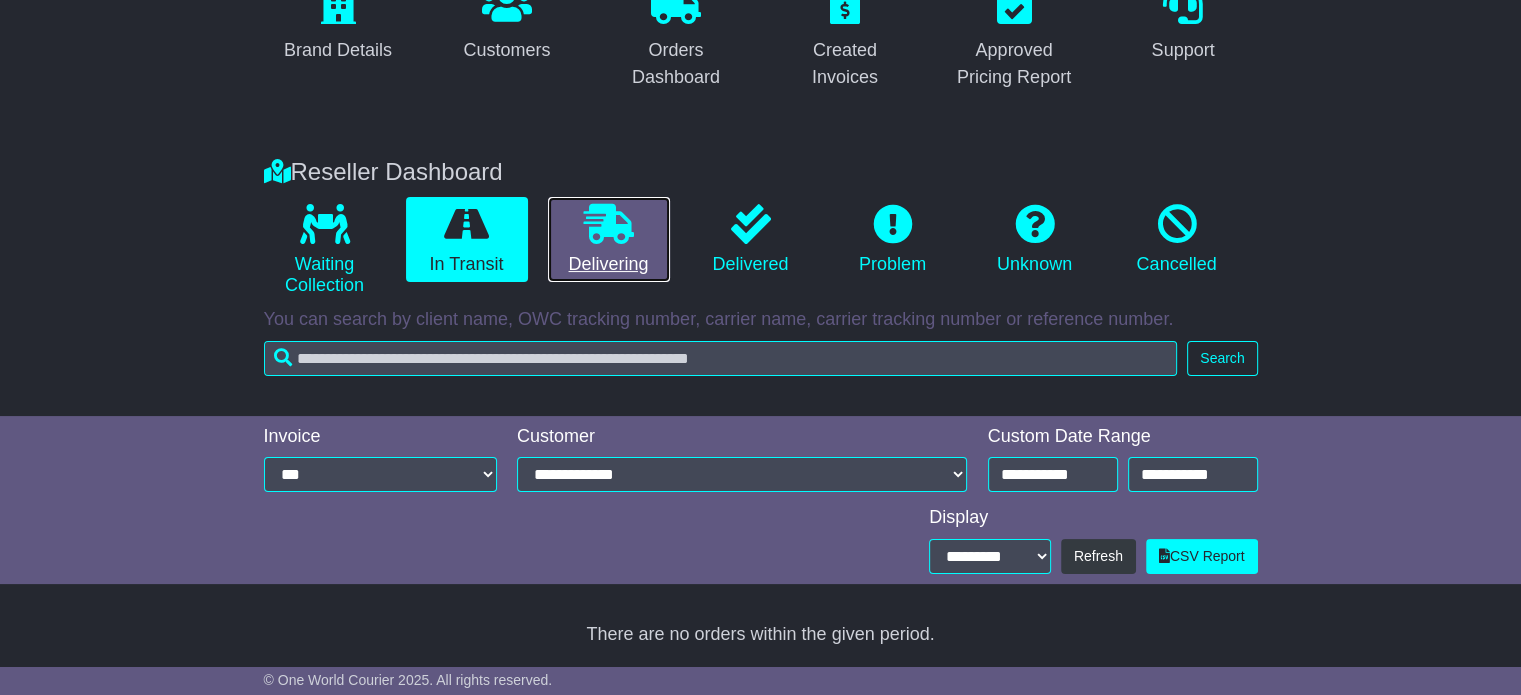 click at bounding box center [609, 224] 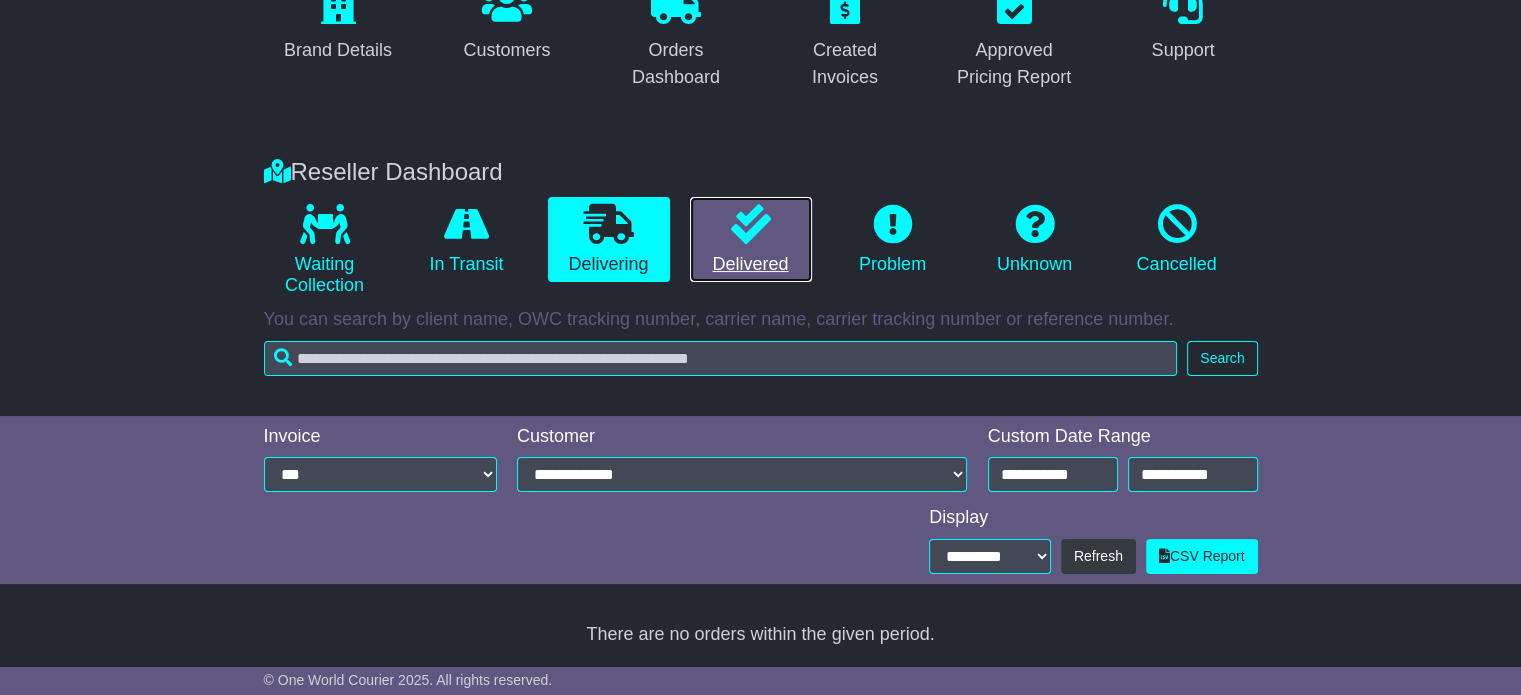 click on "Delivered" at bounding box center [751, 240] 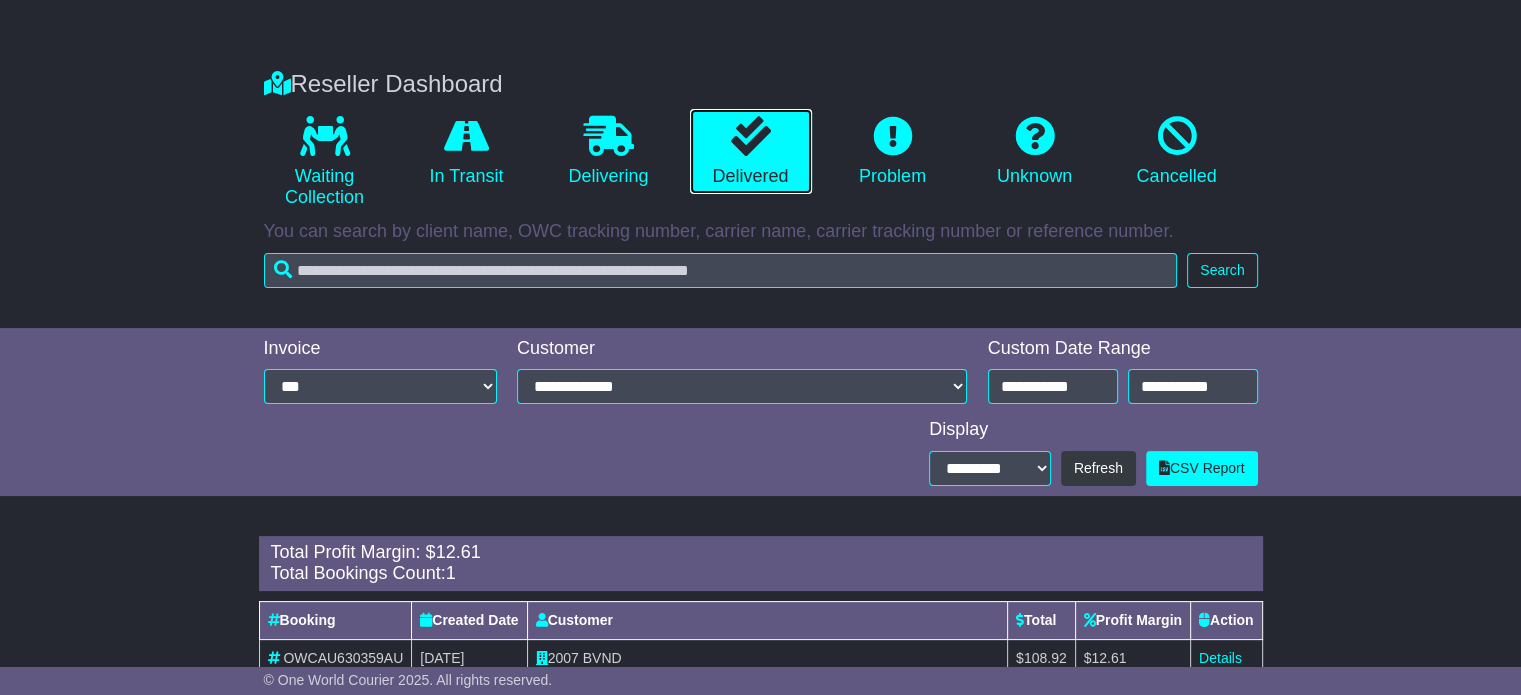 scroll, scrollTop: 373, scrollLeft: 0, axis: vertical 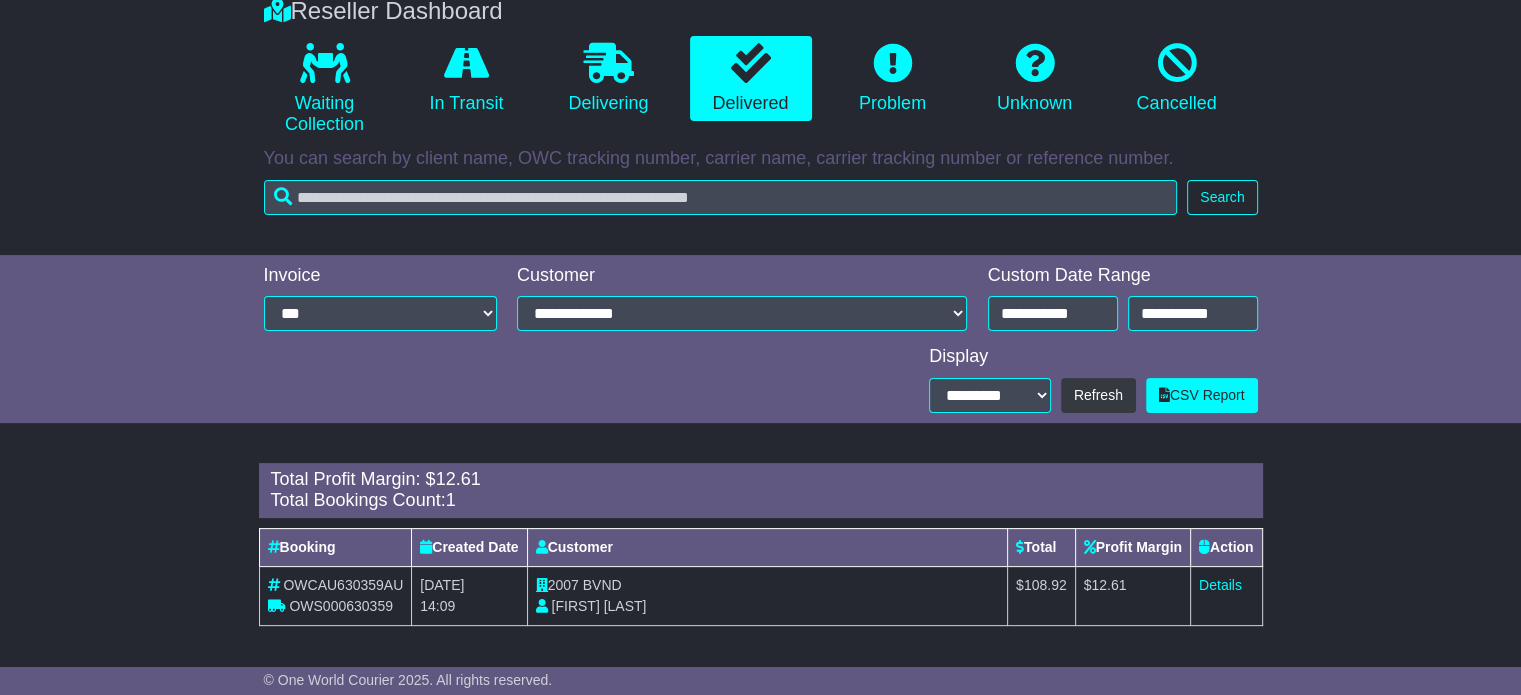 click on "2007   BVND
Vicky Bey" at bounding box center [767, 595] 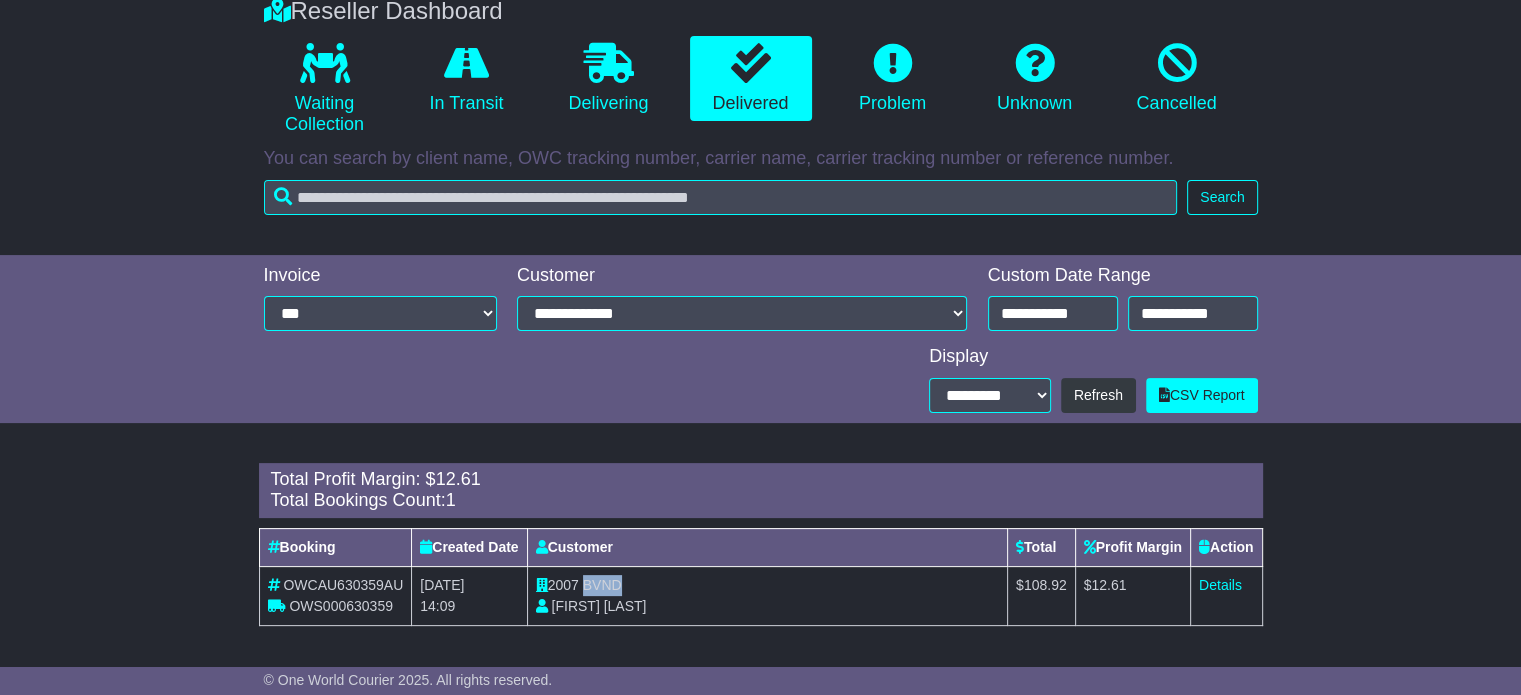 click on "2007   BVND
Vicky Bey" at bounding box center (767, 595) 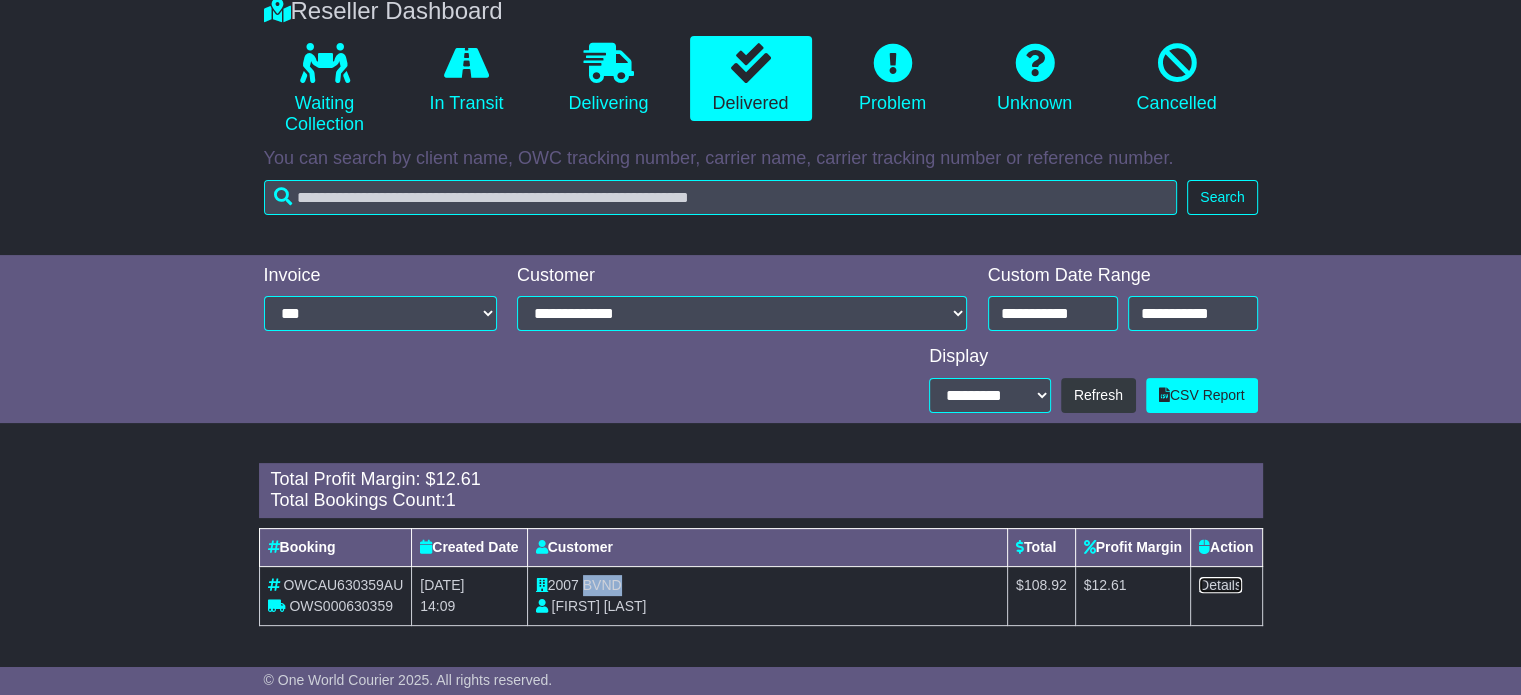 click on "Details" at bounding box center [1220, 585] 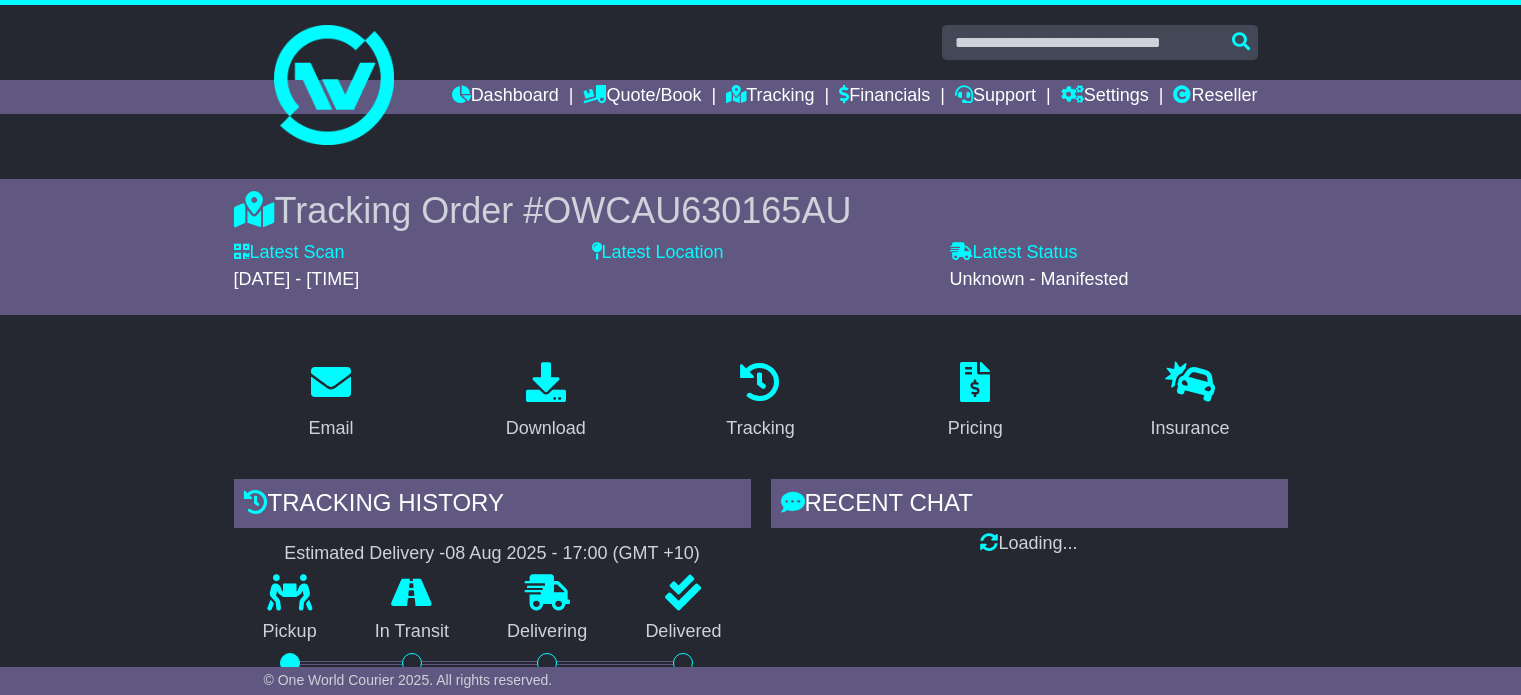 scroll, scrollTop: 0, scrollLeft: 0, axis: both 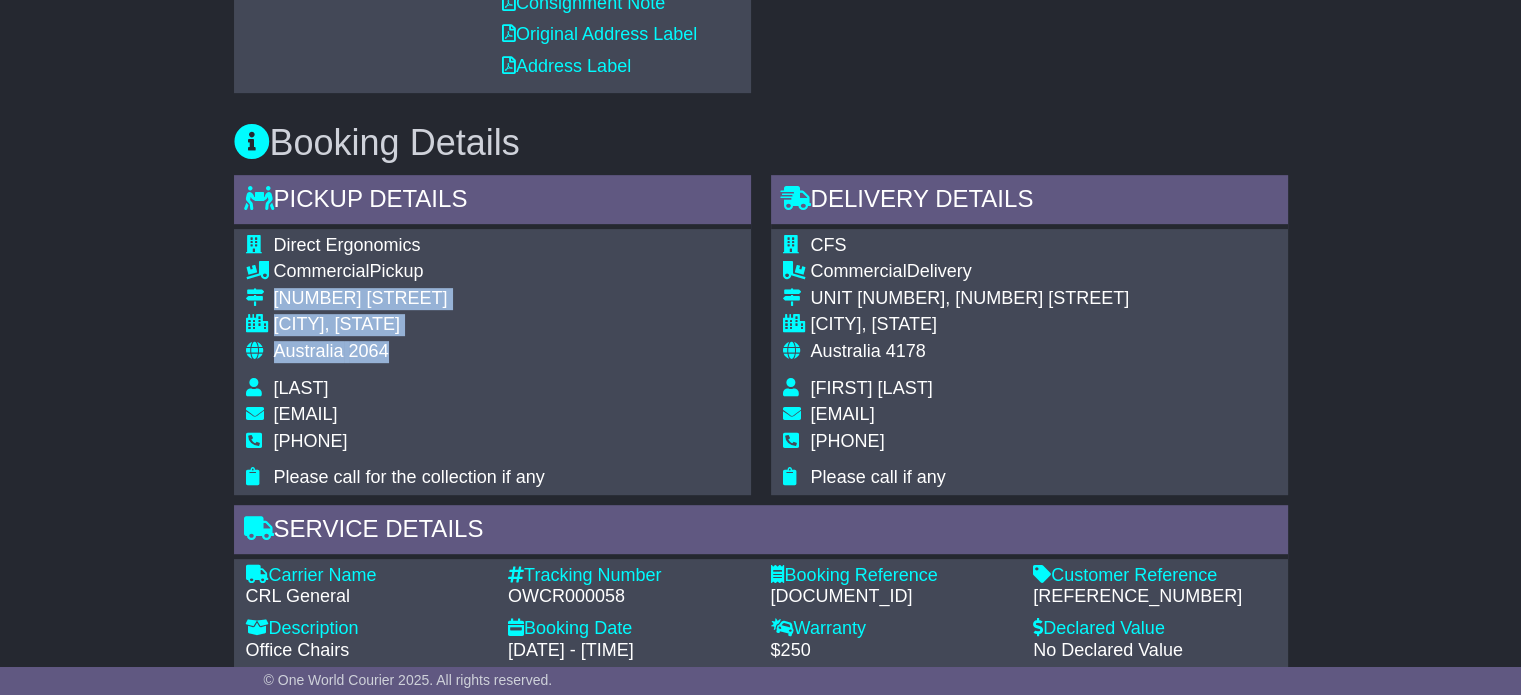 drag, startPoint x: 408, startPoint y: 347, endPoint x: 260, endPoint y: 295, distance: 156.86937 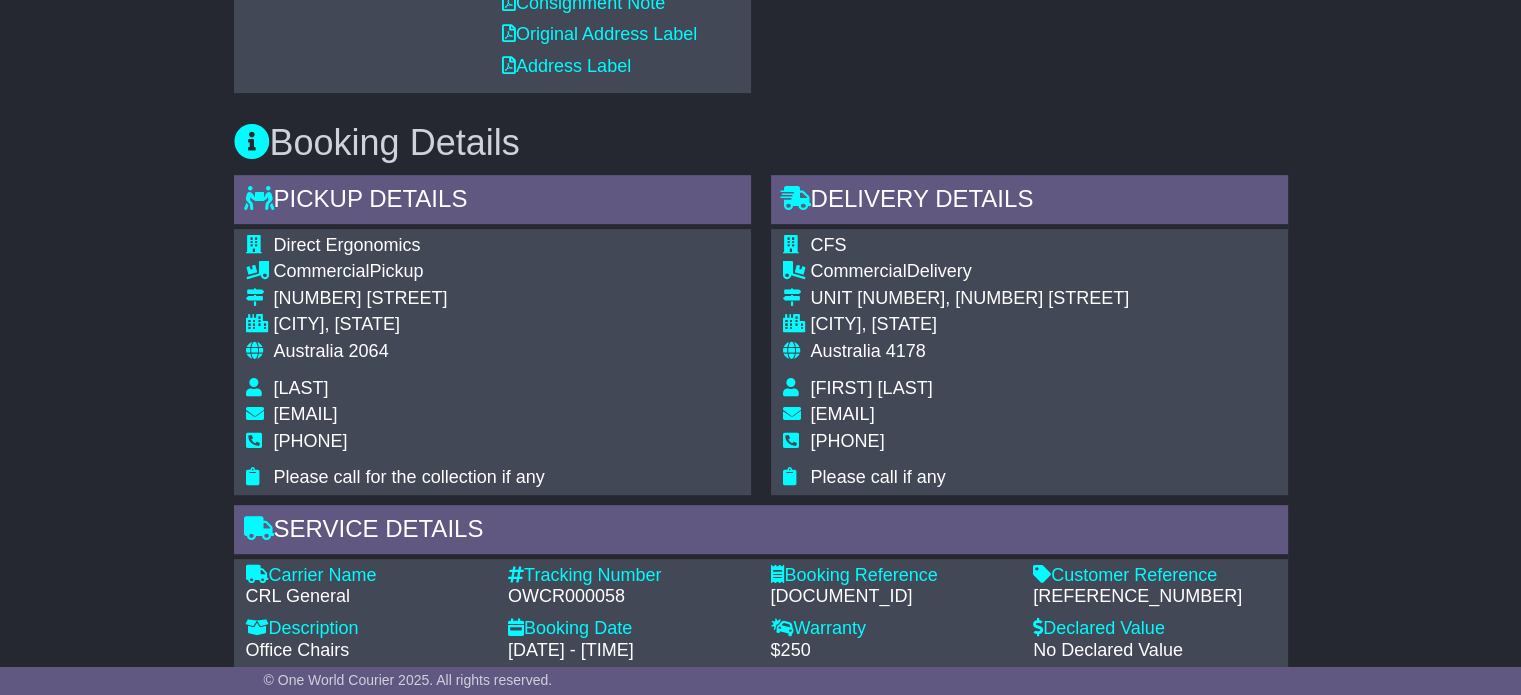 click on "0437 308 071" at bounding box center (311, 441) 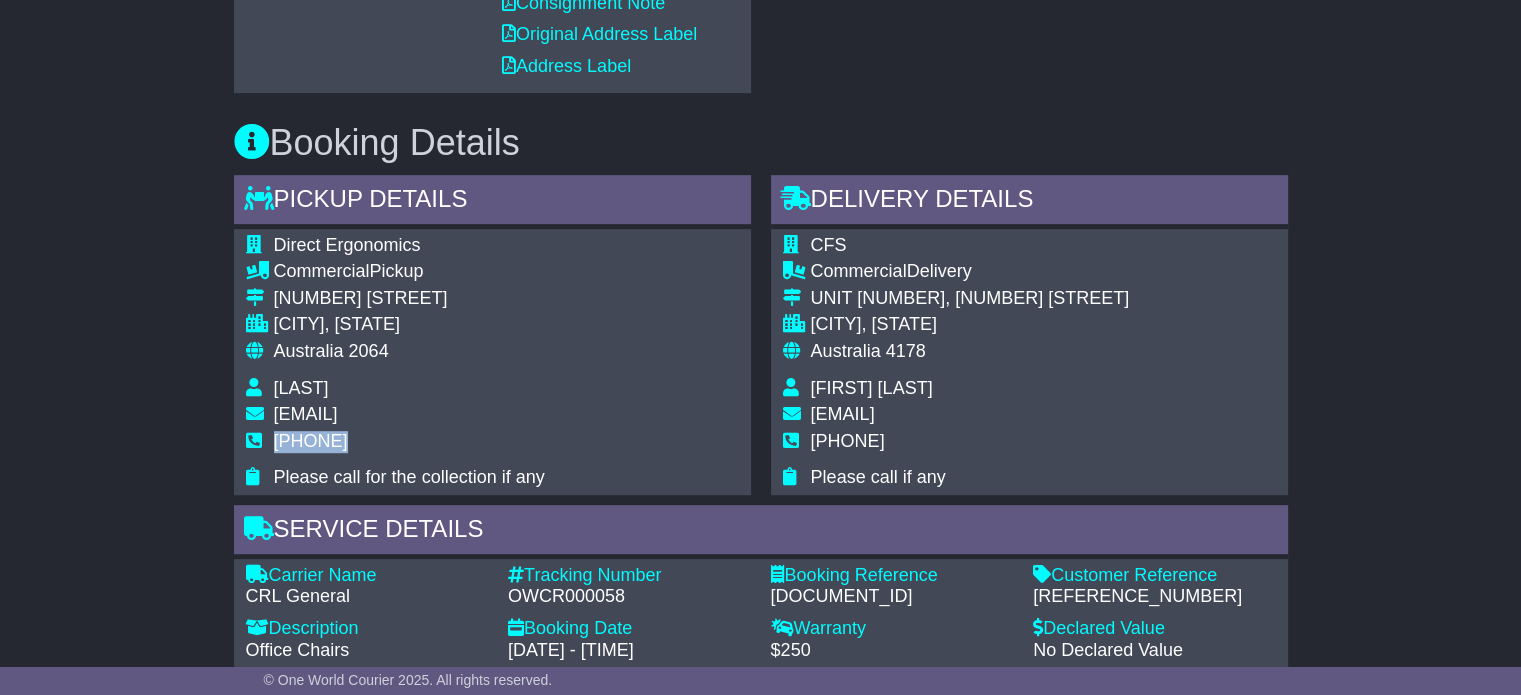 click on "0437 308 071" at bounding box center [311, 441] 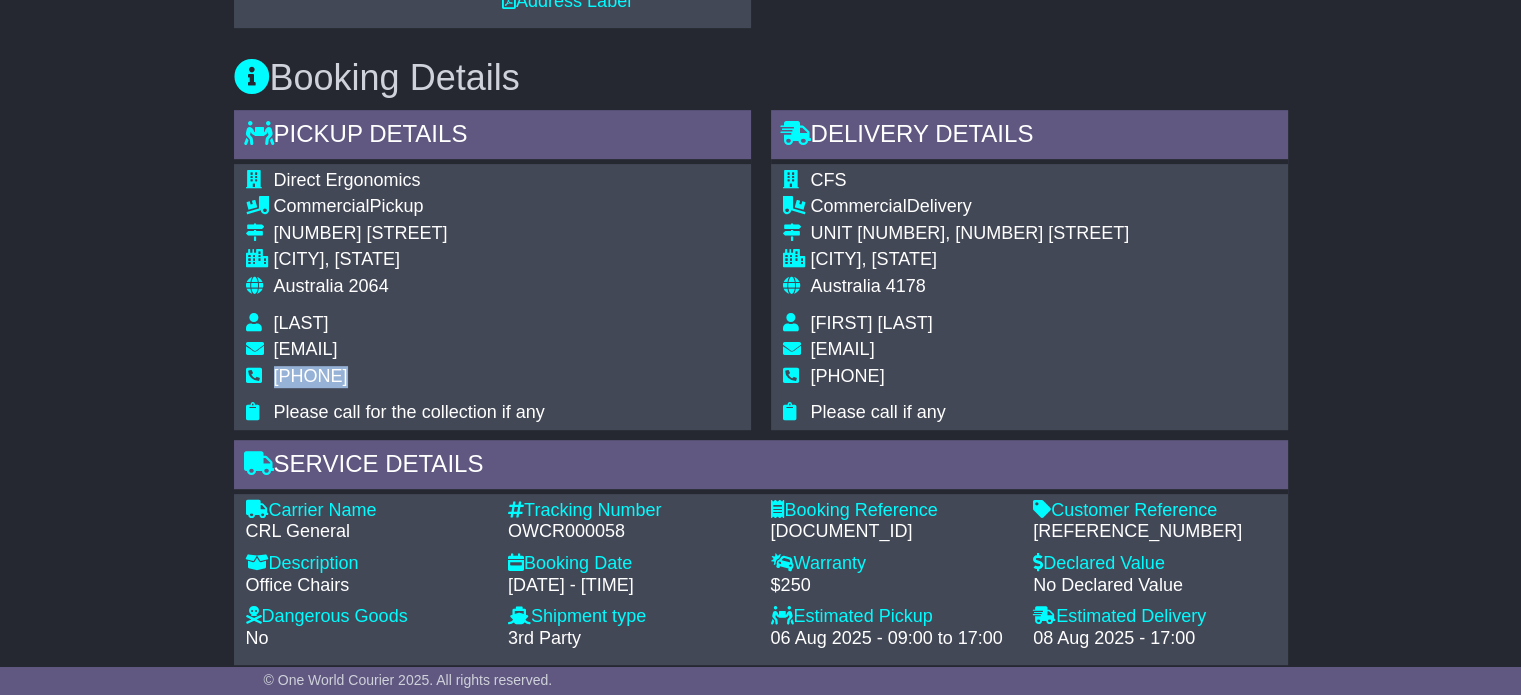 scroll, scrollTop: 1000, scrollLeft: 0, axis: vertical 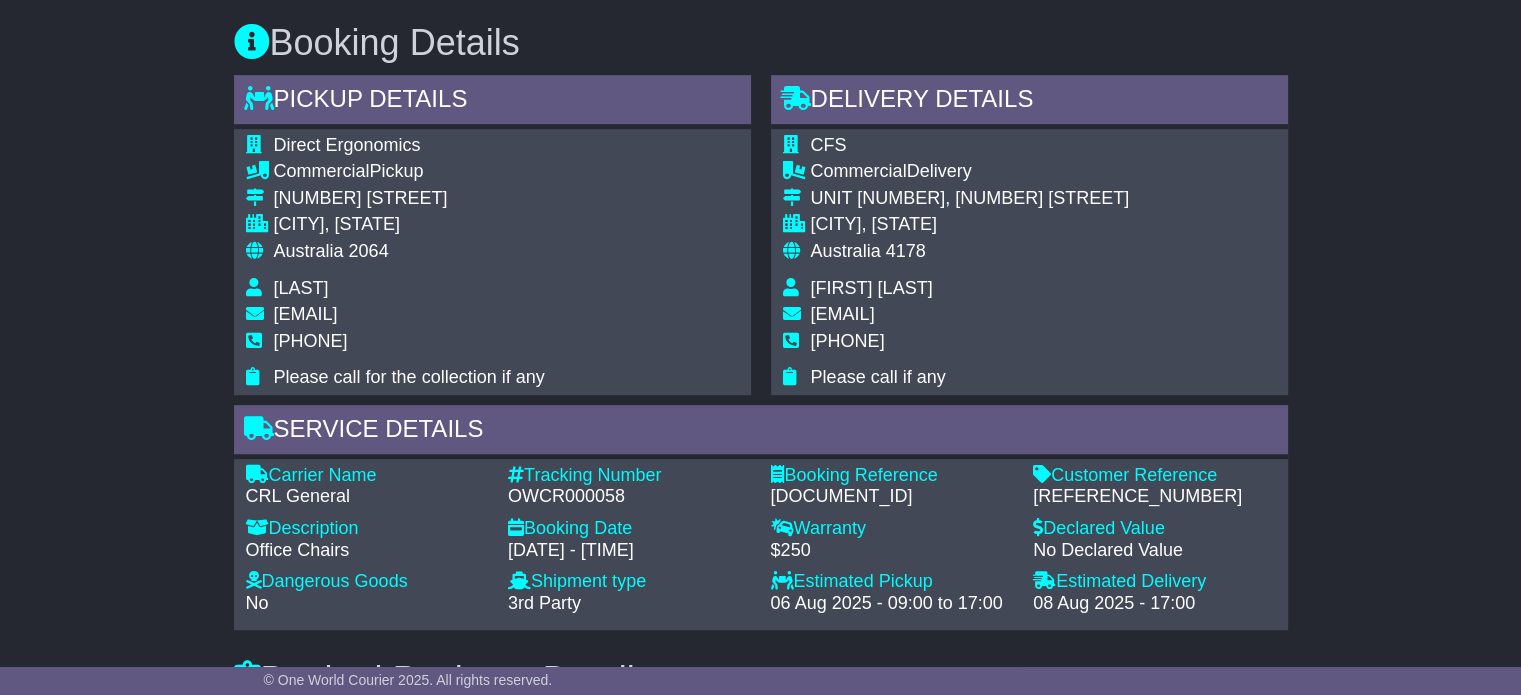 click on "OWCR000058" at bounding box center (629, 497) 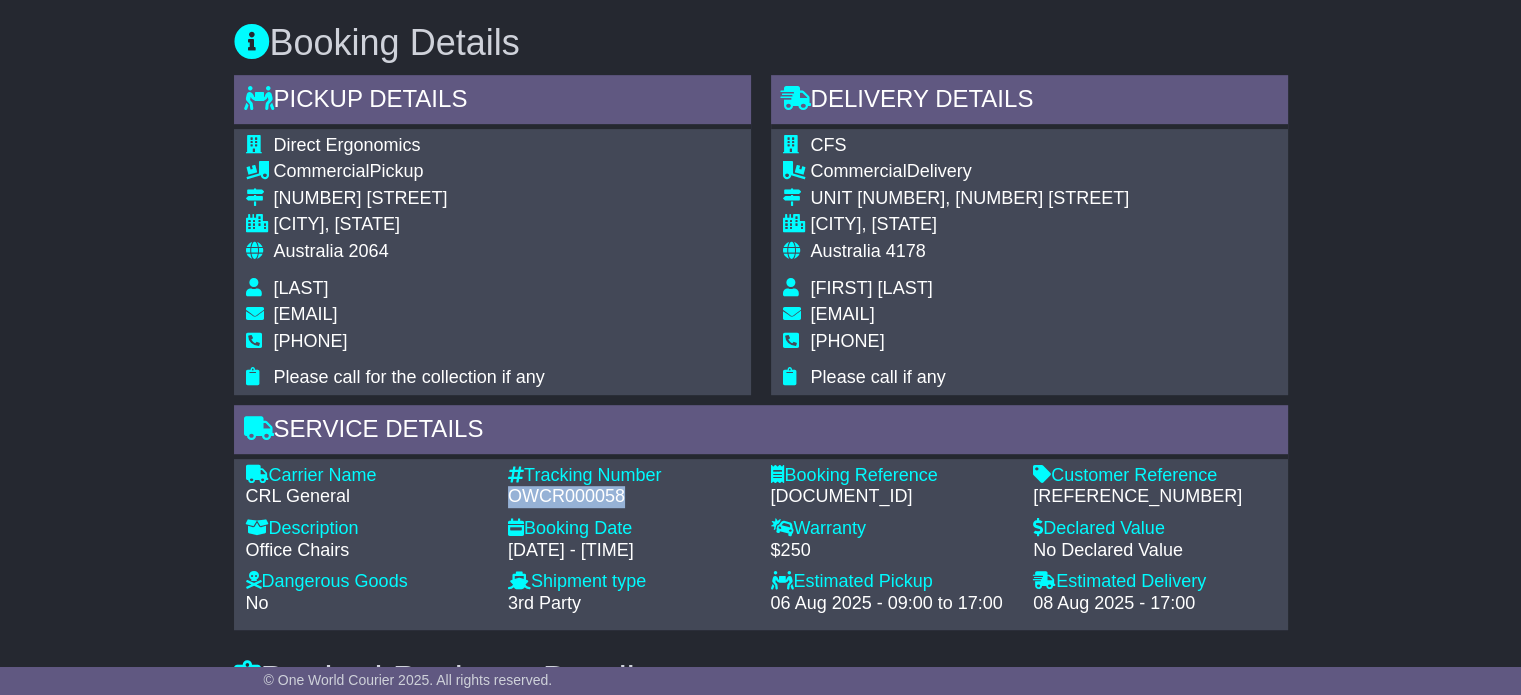 click on "OWCR000058" at bounding box center [629, 497] 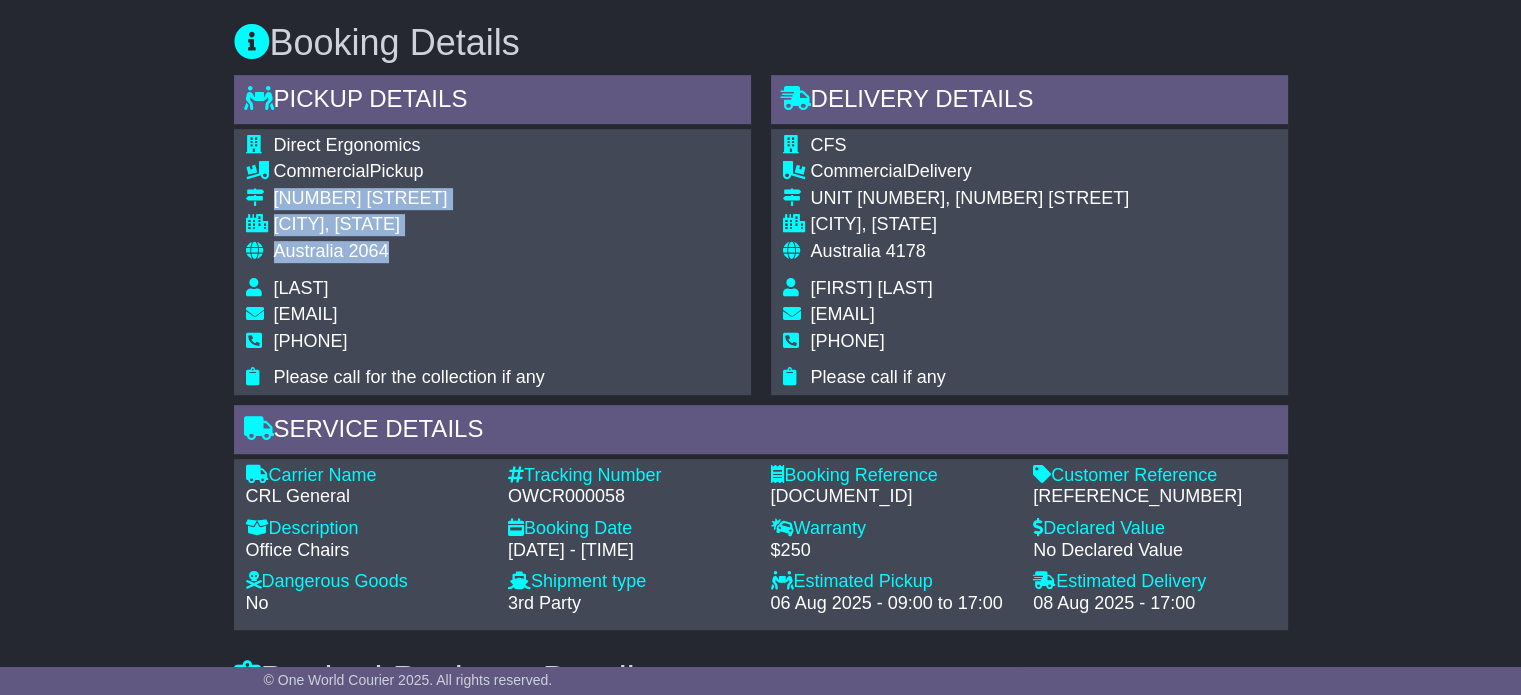 drag, startPoint x: 422, startPoint y: 246, endPoint x: 269, endPoint y: 198, distance: 160.35274 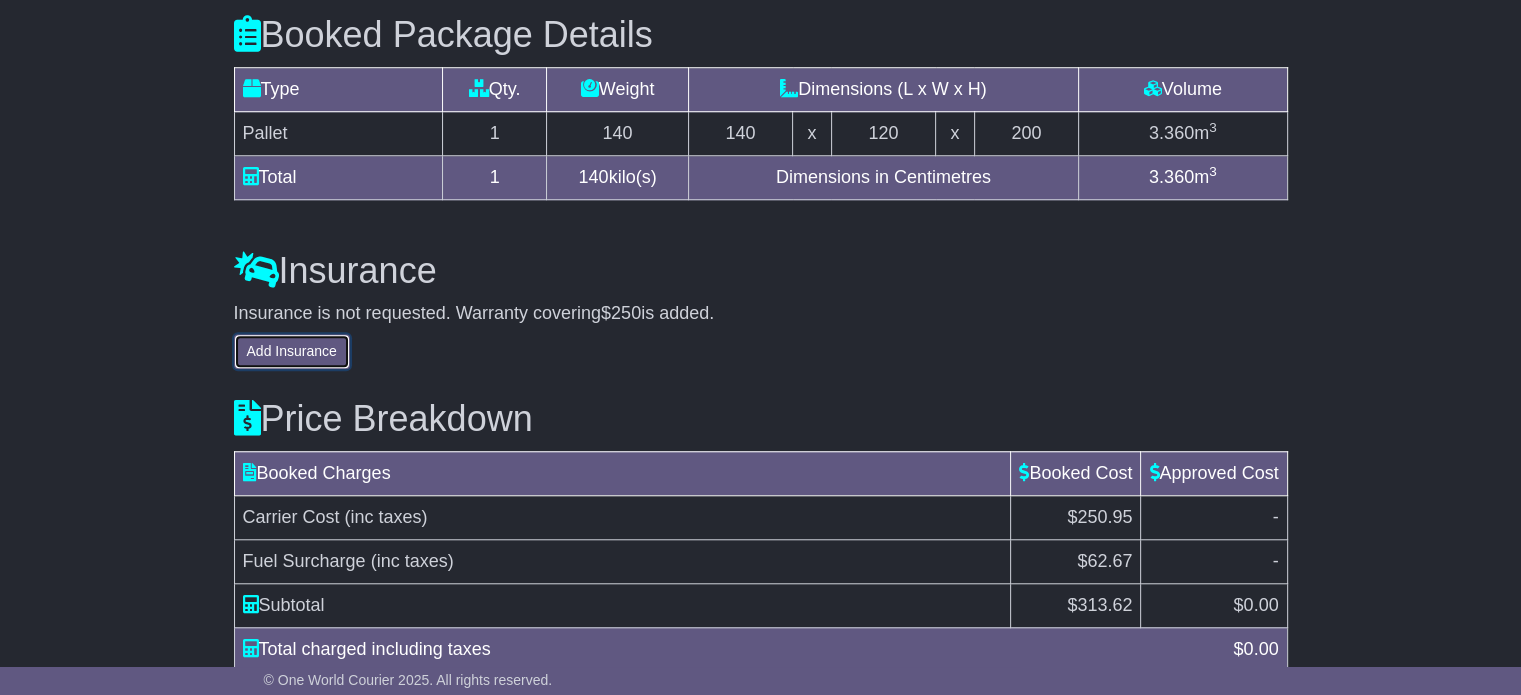 type 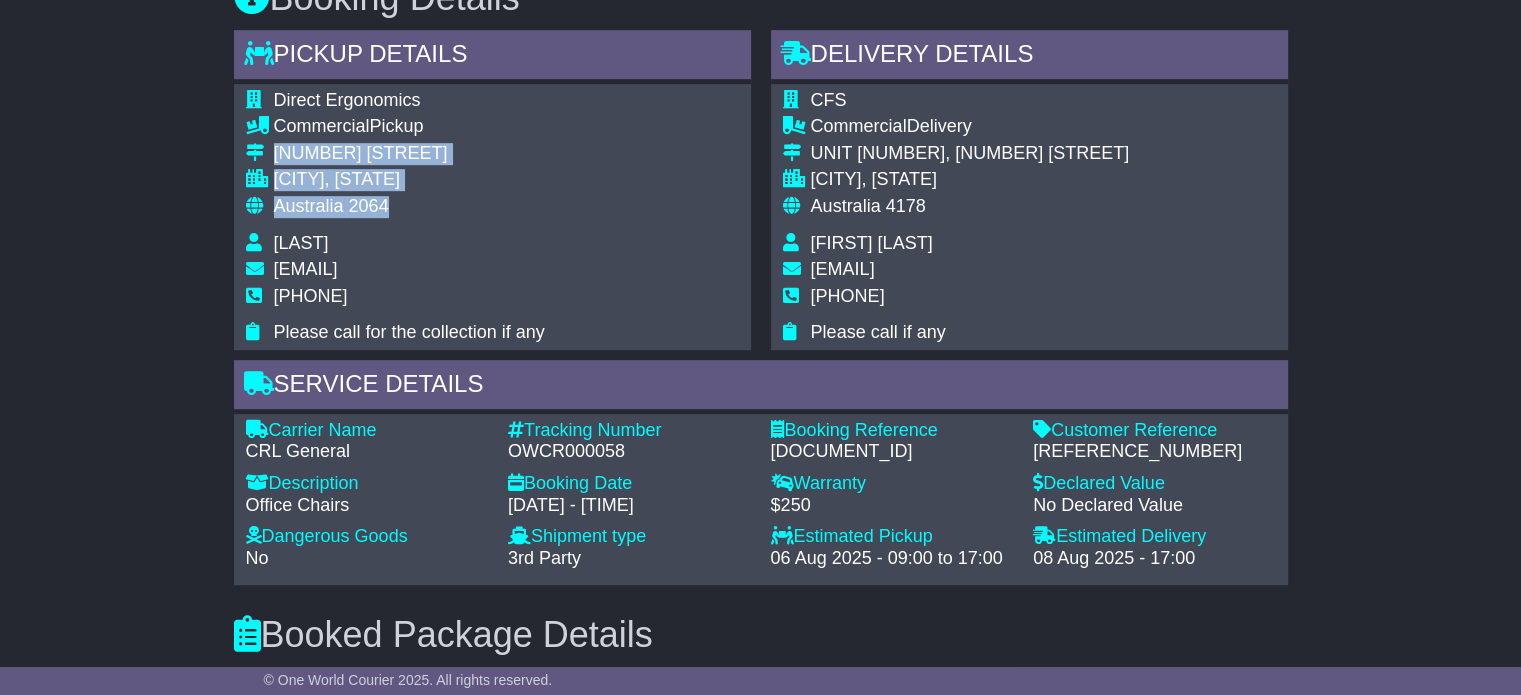 scroll, scrollTop: 1645, scrollLeft: 0, axis: vertical 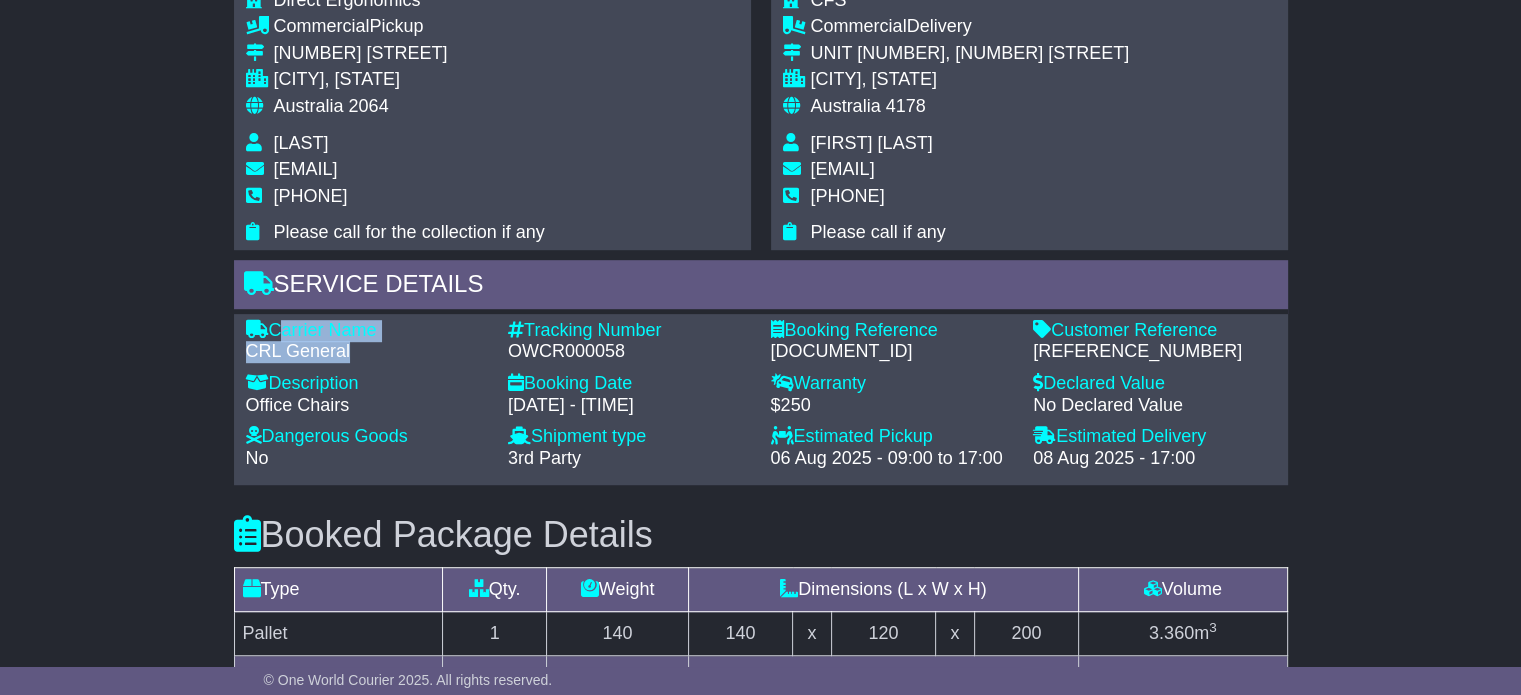 drag, startPoint x: 359, startPoint y: 346, endPoint x: 274, endPoint y: 320, distance: 88.88757 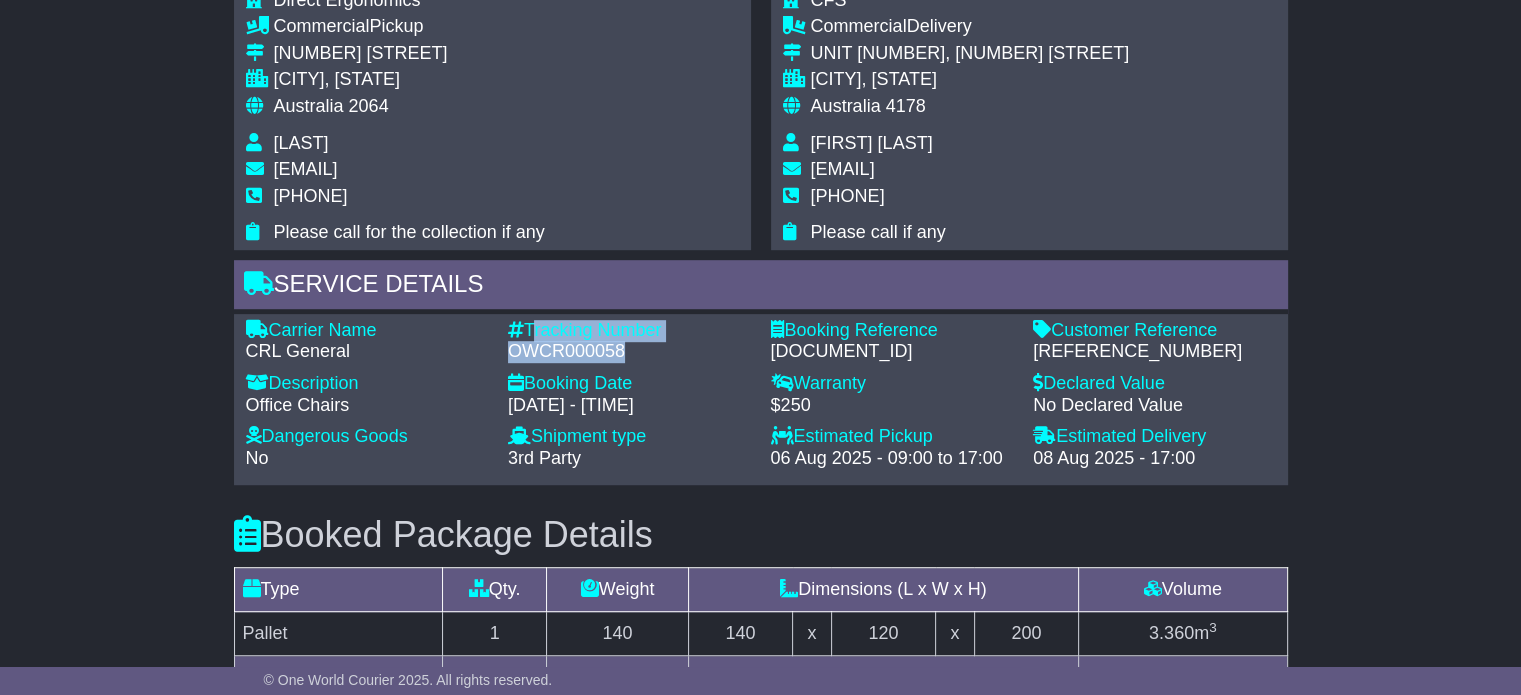 drag, startPoint x: 618, startPoint y: 344, endPoint x: 530, endPoint y: 326, distance: 89.822044 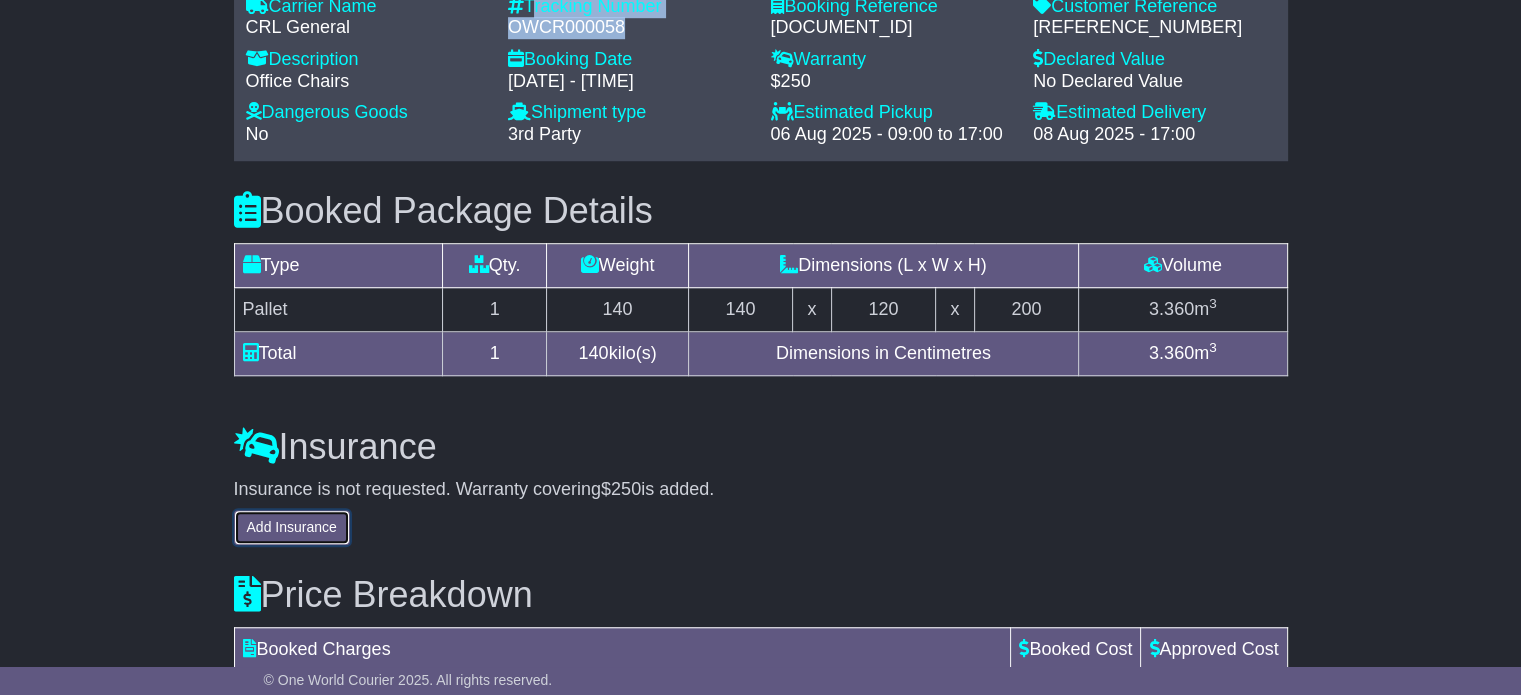 scroll, scrollTop: 1245, scrollLeft: 0, axis: vertical 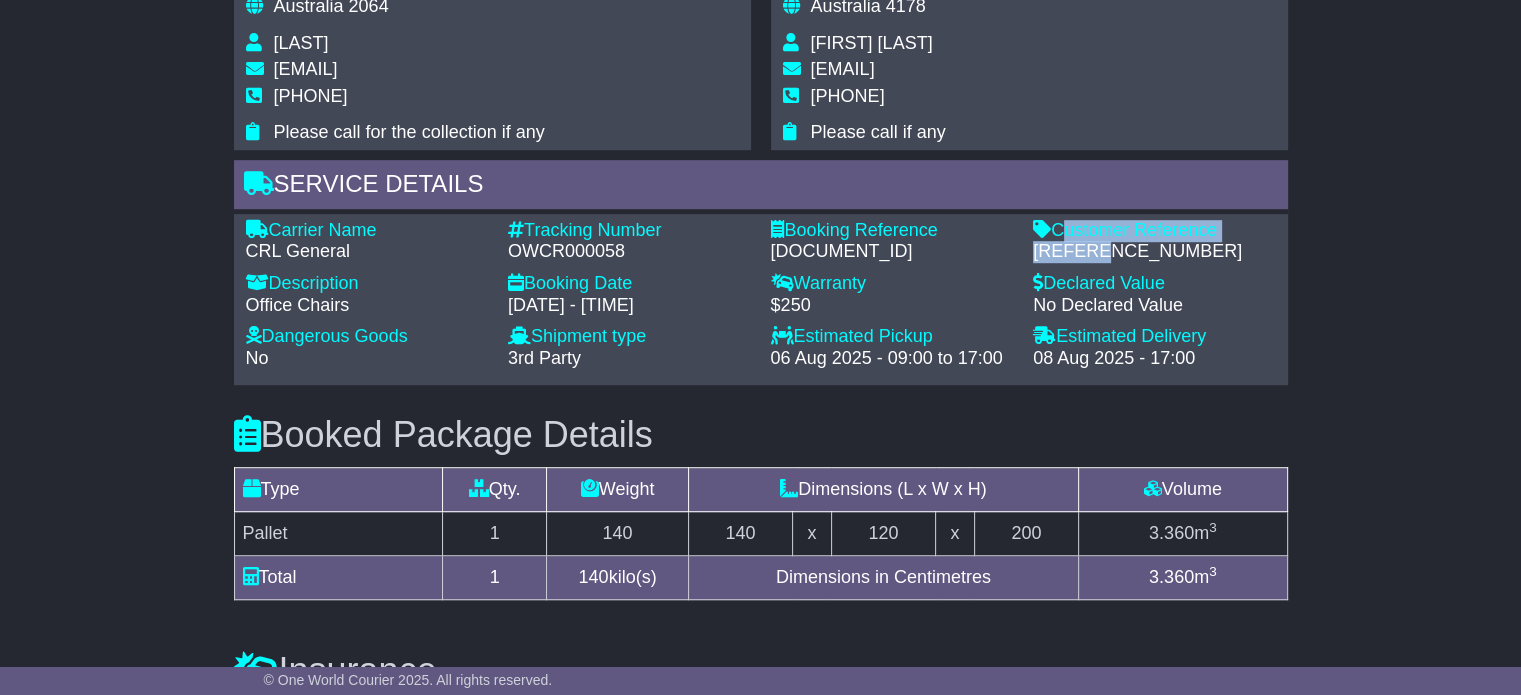 drag, startPoint x: 1101, startPoint y: 249, endPoint x: 1061, endPoint y: 228, distance: 45.17743 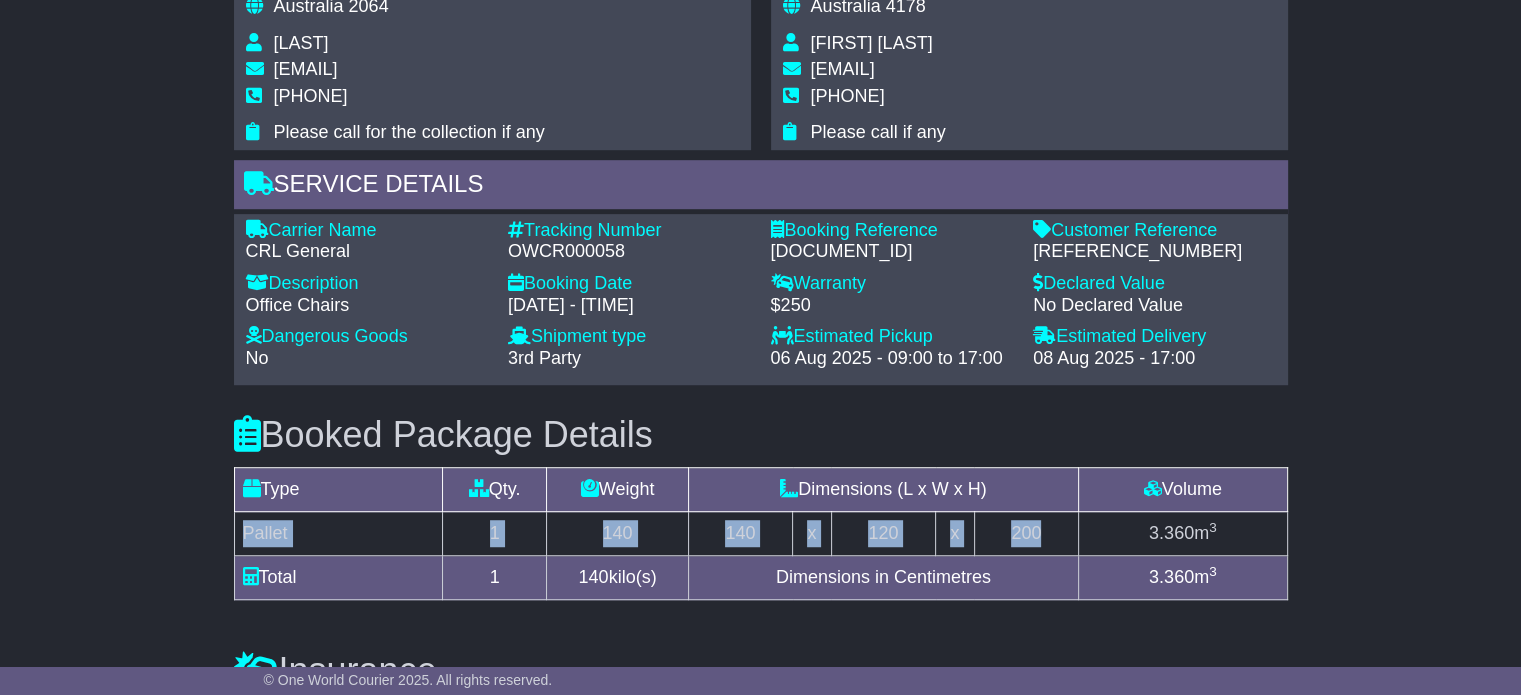 drag, startPoint x: 244, startPoint y: 521, endPoint x: 1046, endPoint y: 519, distance: 802.0025 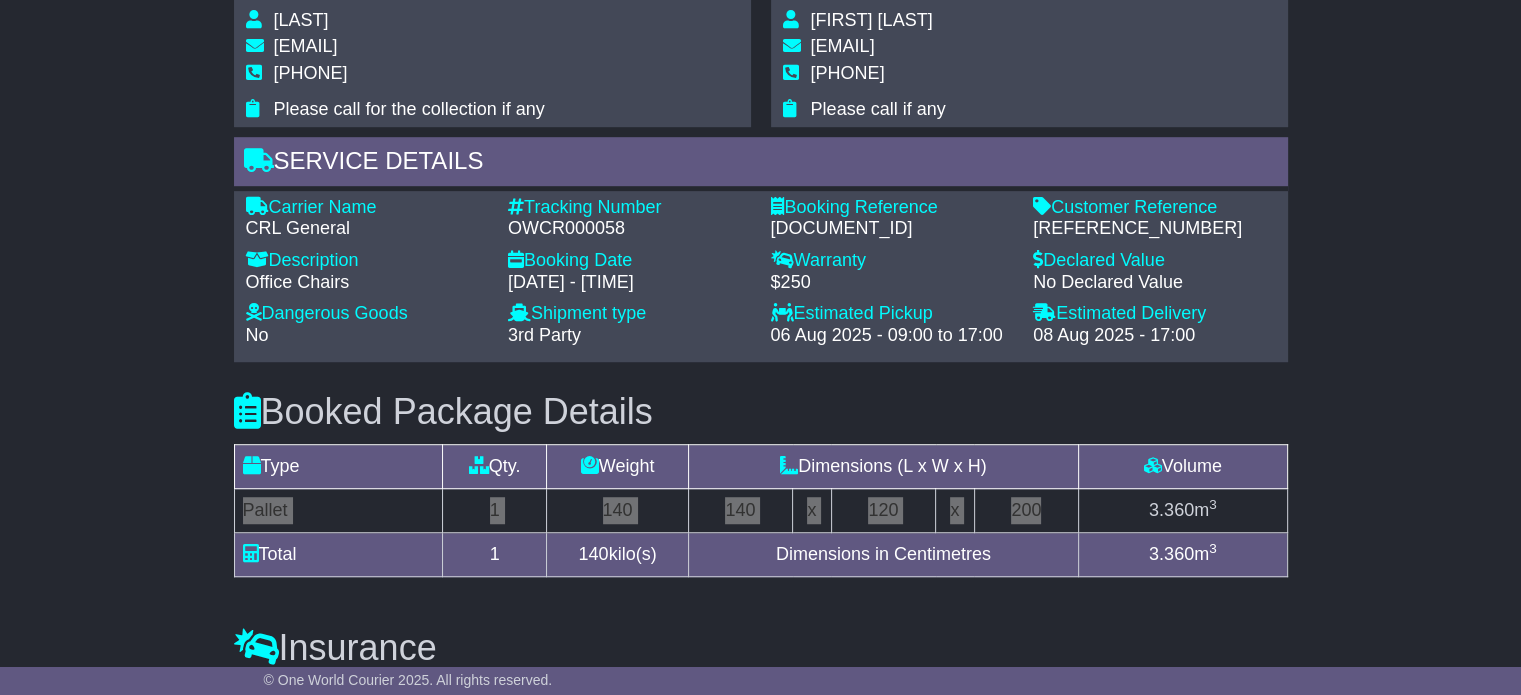 scroll, scrollTop: 1245, scrollLeft: 0, axis: vertical 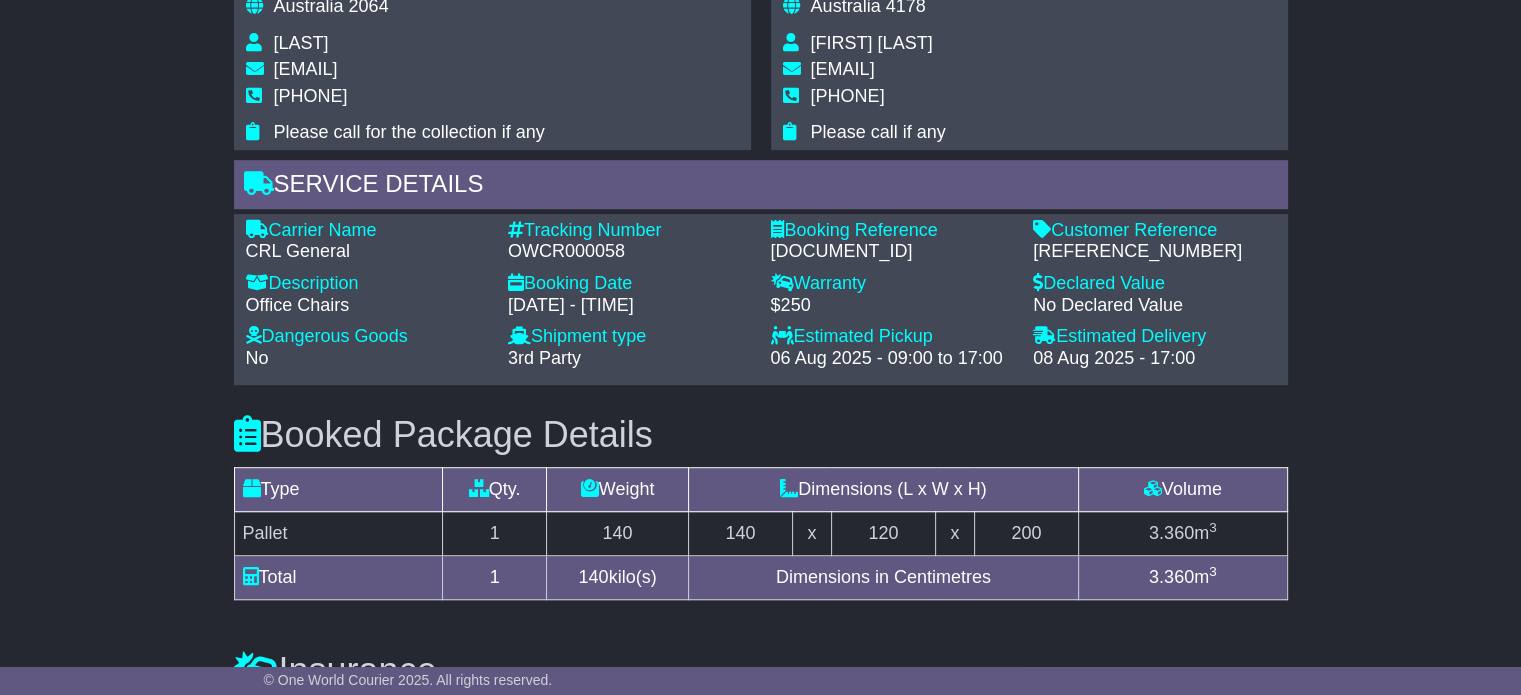 click on "DON WILSON" at bounding box center (872, 43) 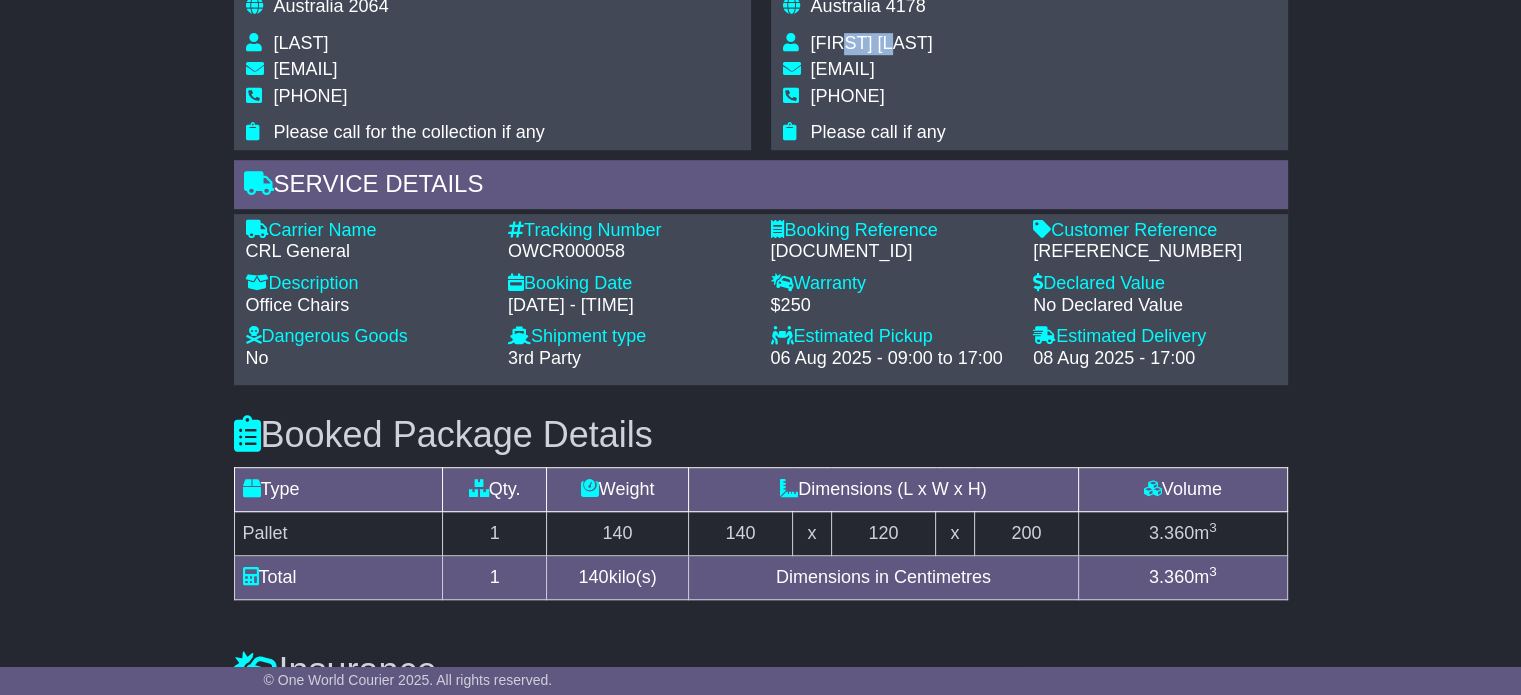 click on "DON WILSON" at bounding box center [872, 43] 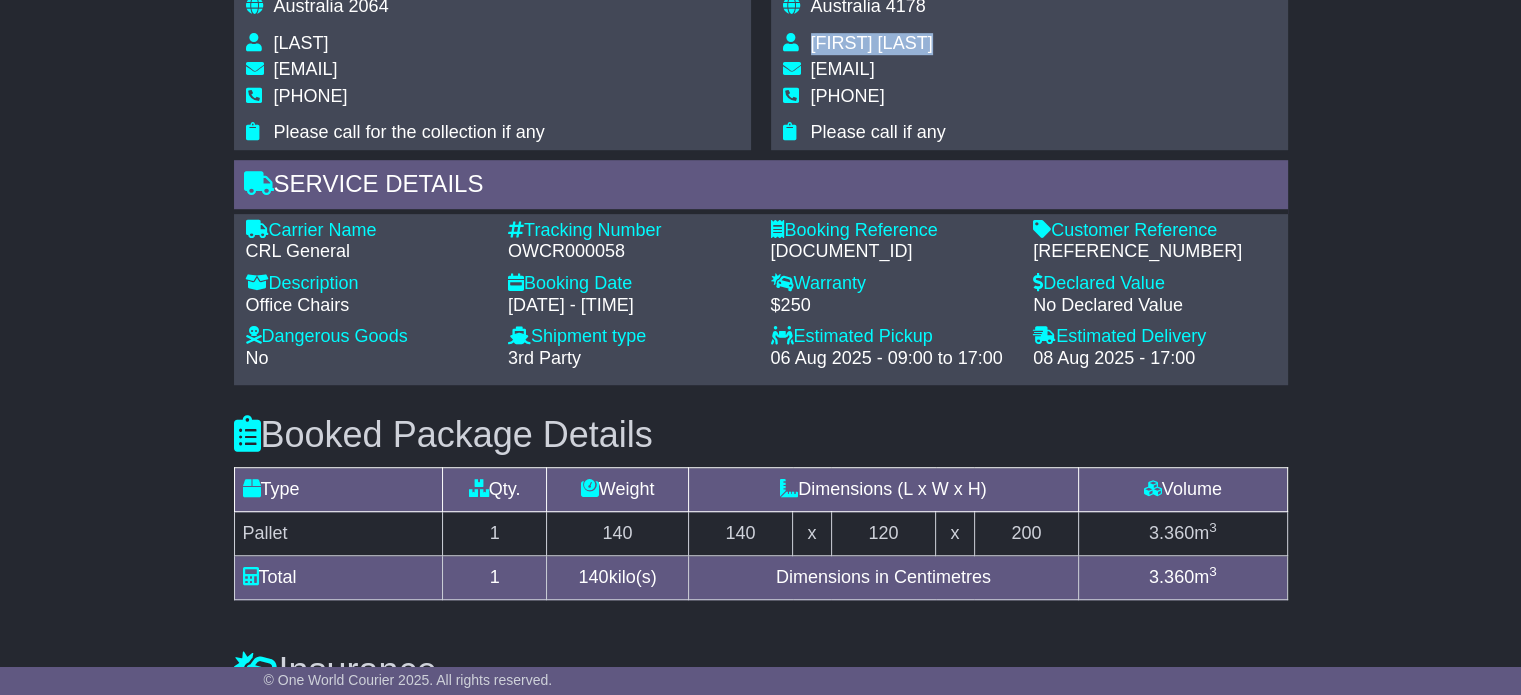 click on "DON WILSON" at bounding box center [872, 43] 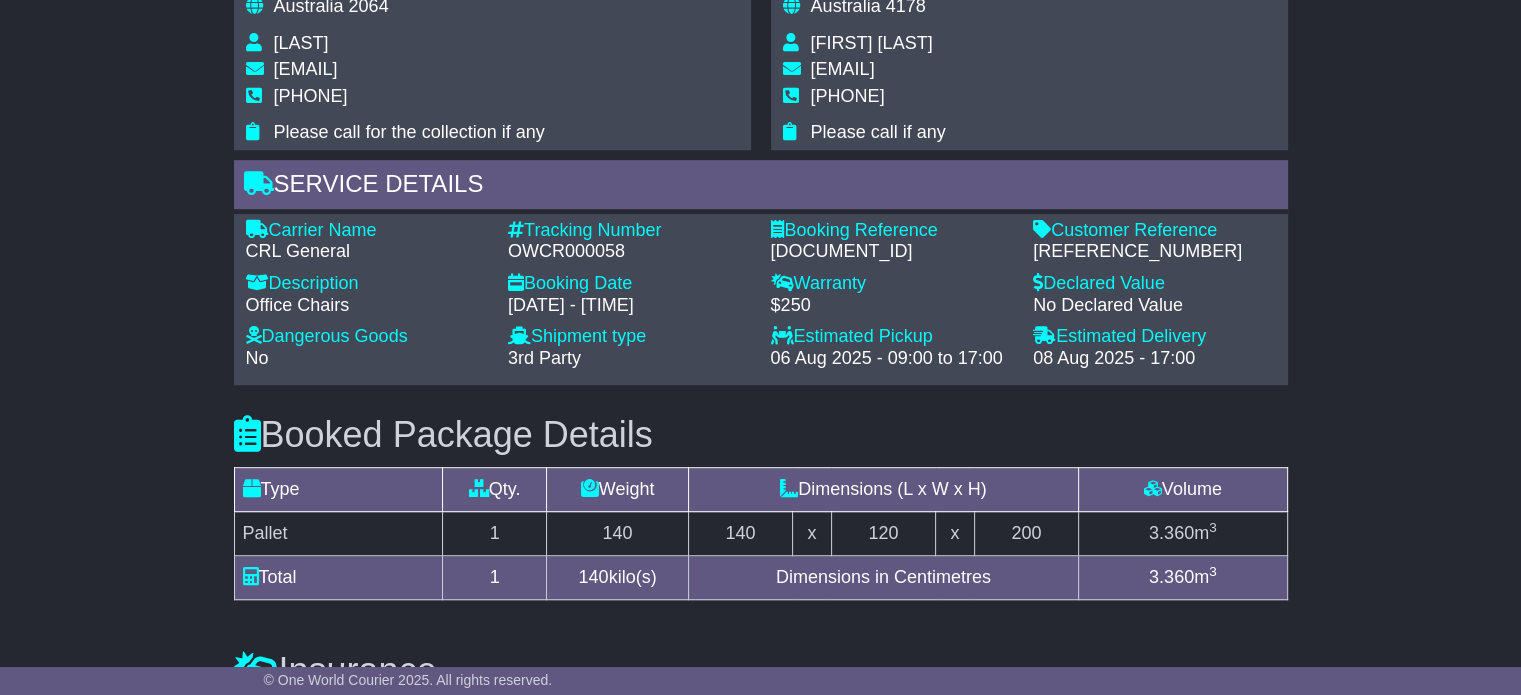 click on "0475 207 540" at bounding box center [848, 96] 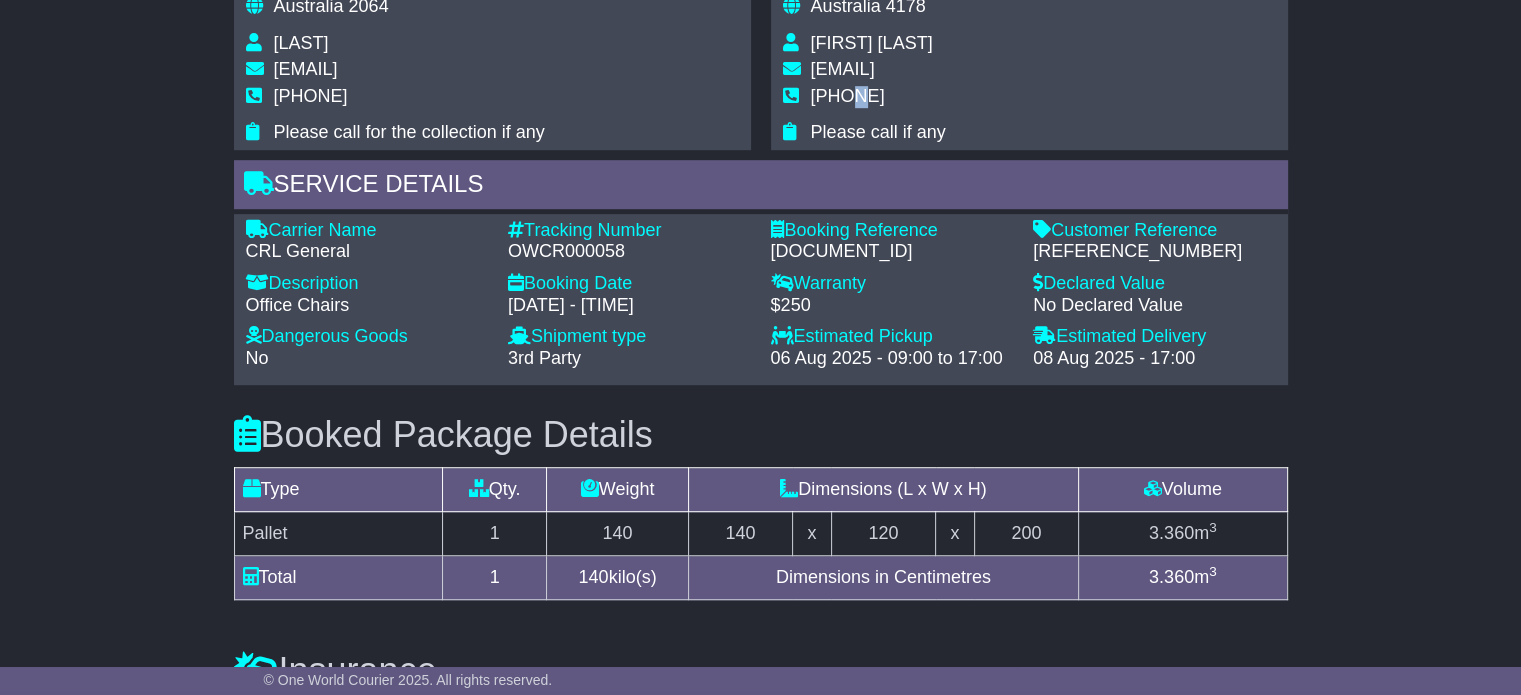 click on "0475 207 540" at bounding box center (848, 96) 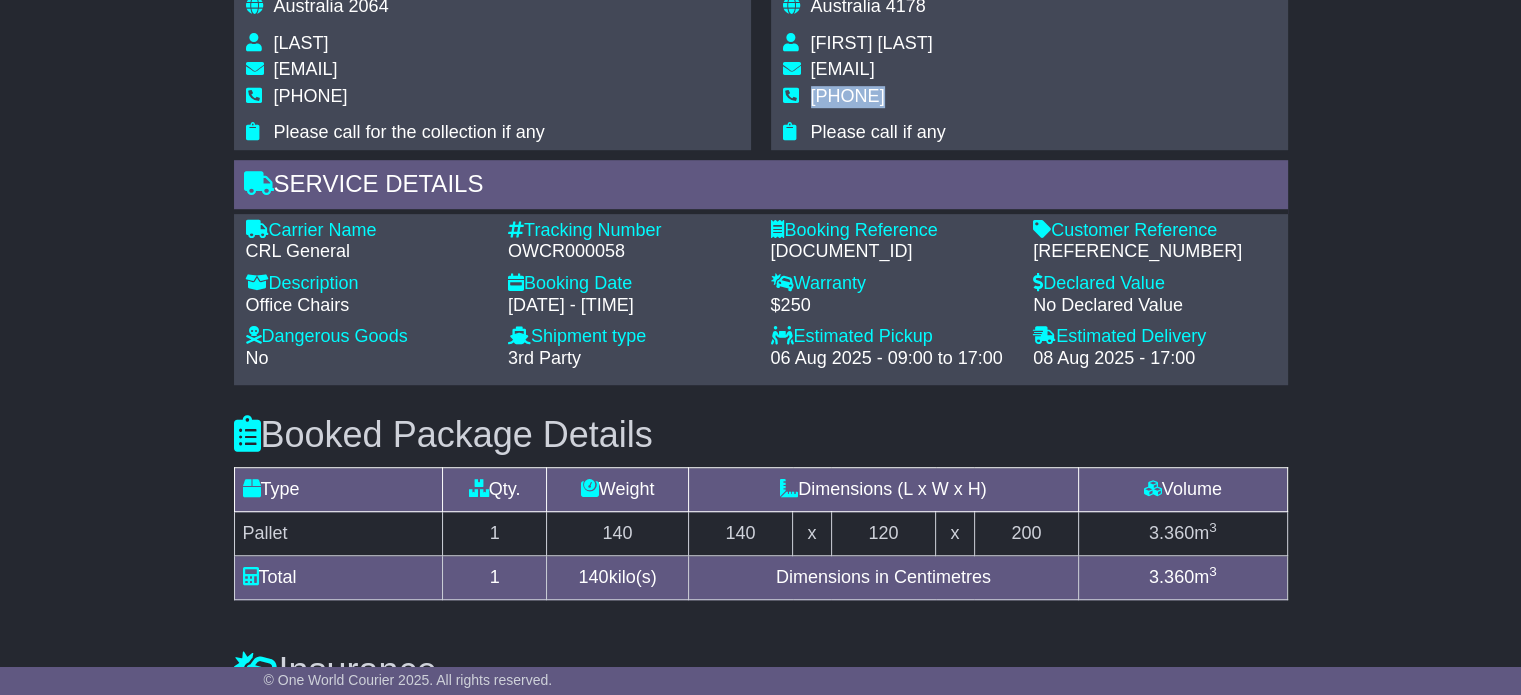 click on "0475 207 540" at bounding box center [848, 96] 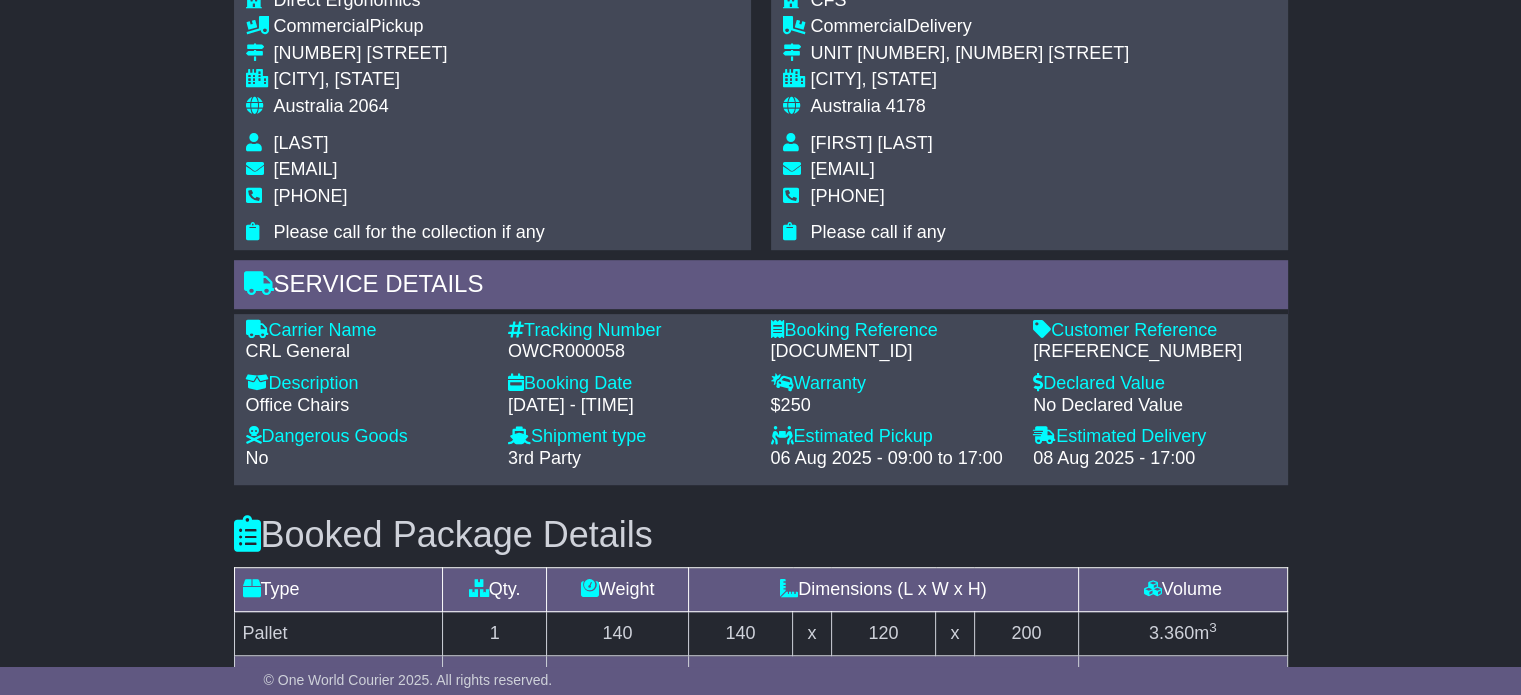 click on "Australia" at bounding box center (309, 106) 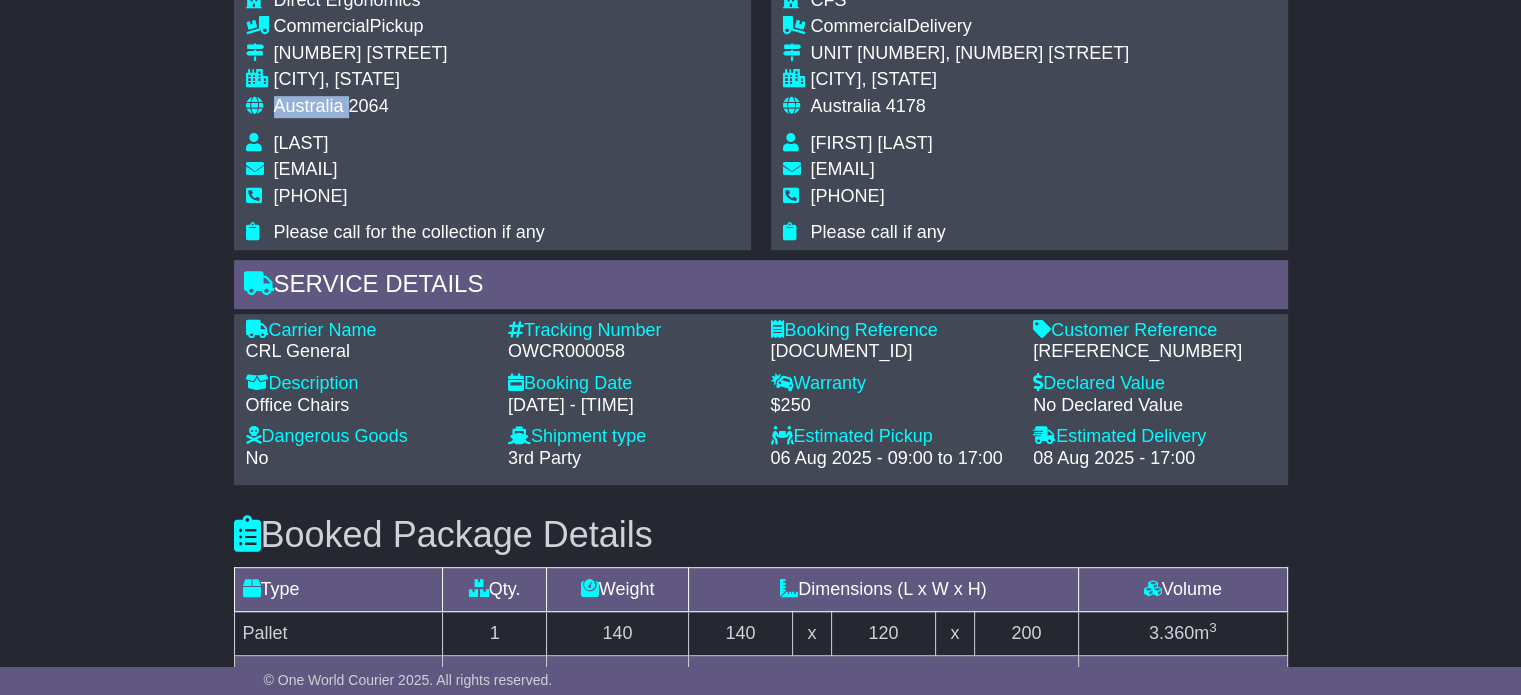 click on "Australia" at bounding box center (309, 106) 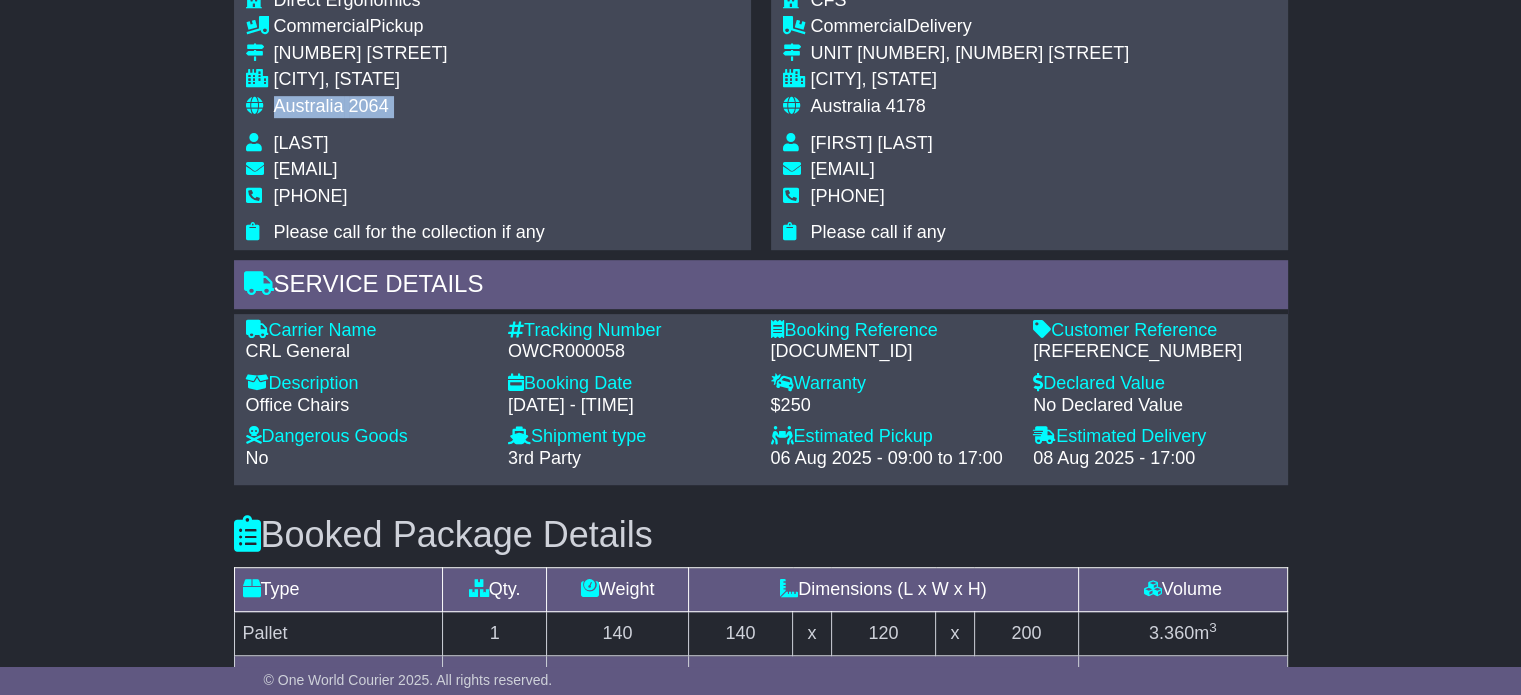 click on "Australia" at bounding box center (309, 106) 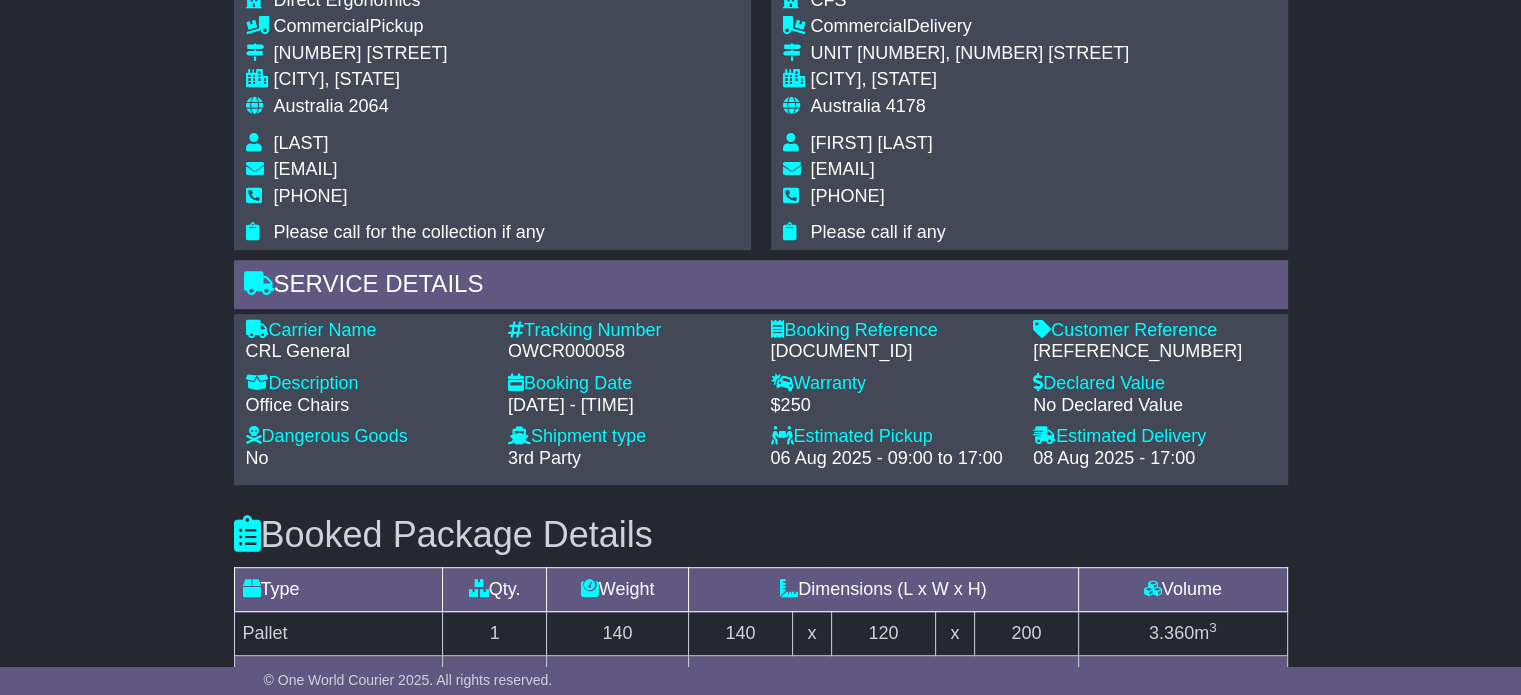 click on "Australia" at bounding box center (846, 106) 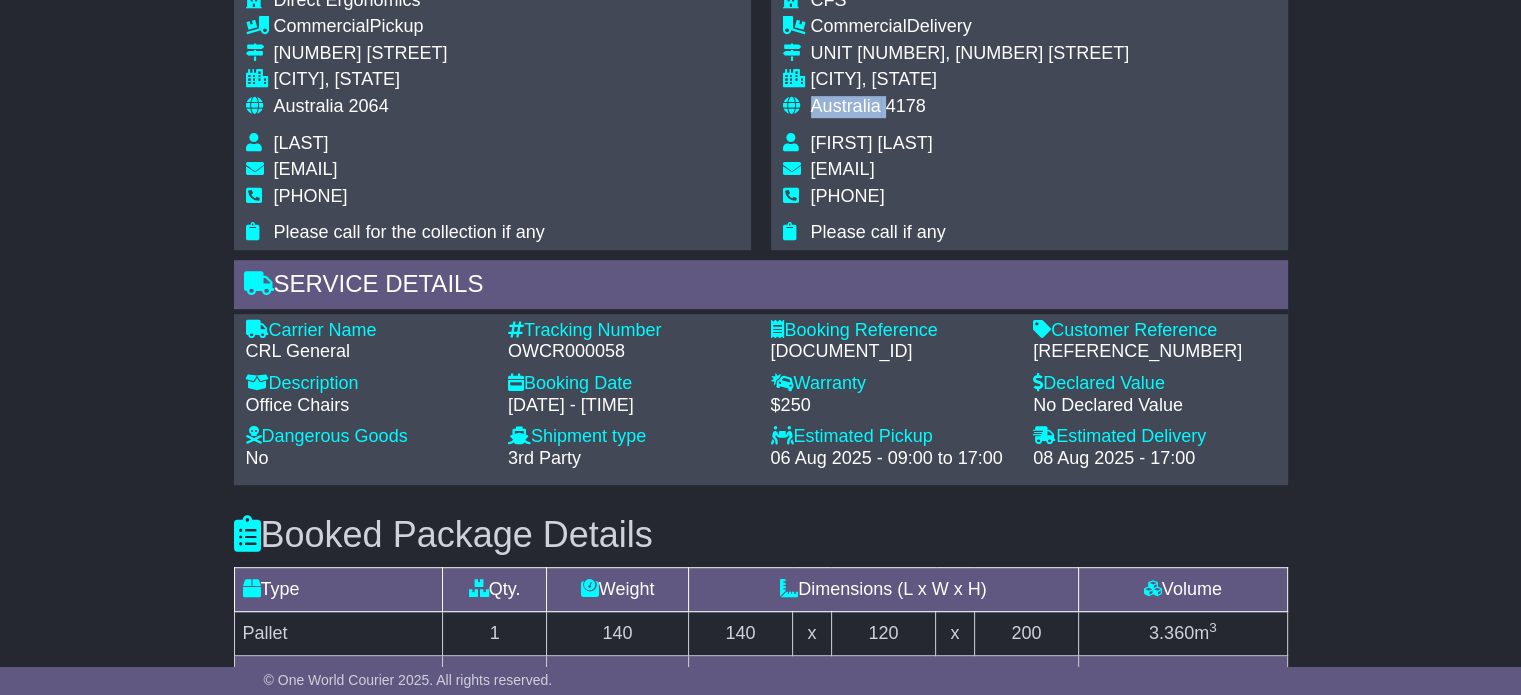 click on "Australia" at bounding box center [846, 106] 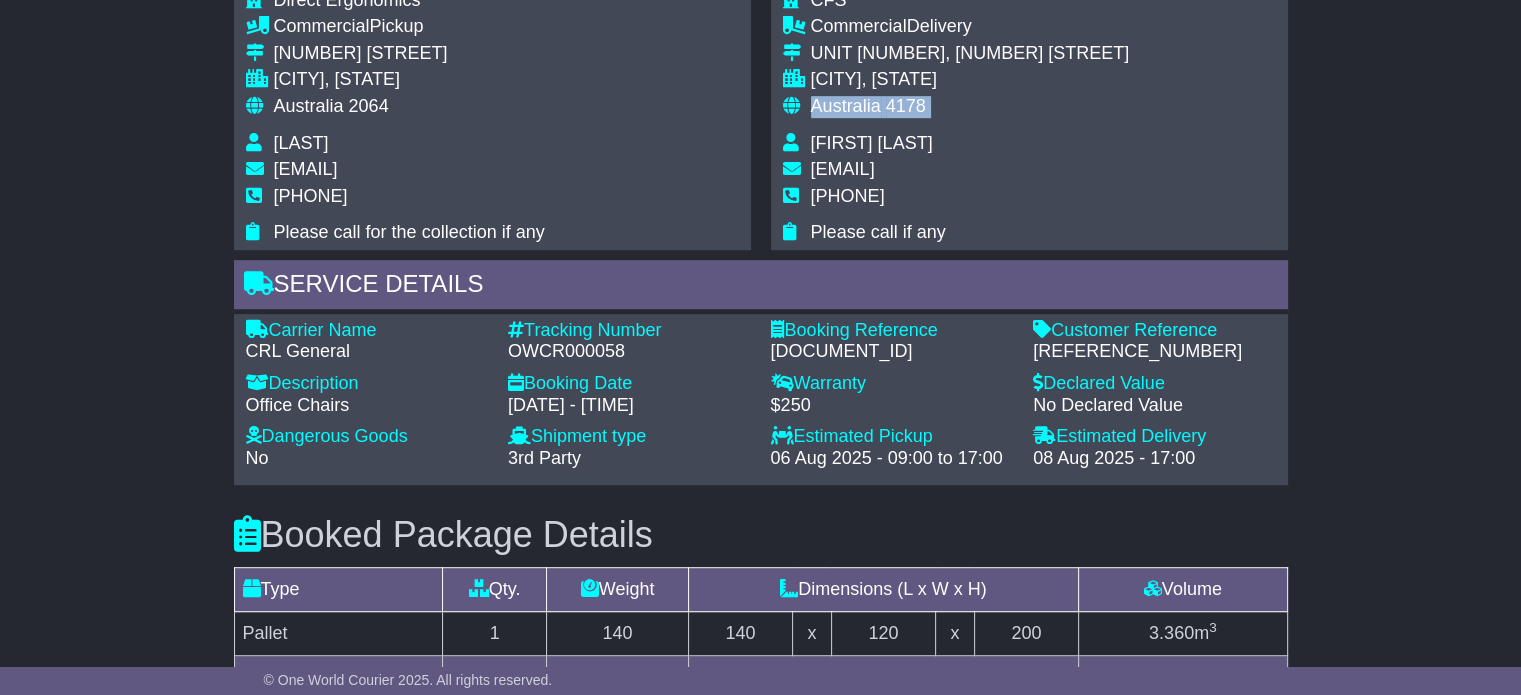 click on "Australia" at bounding box center (846, 106) 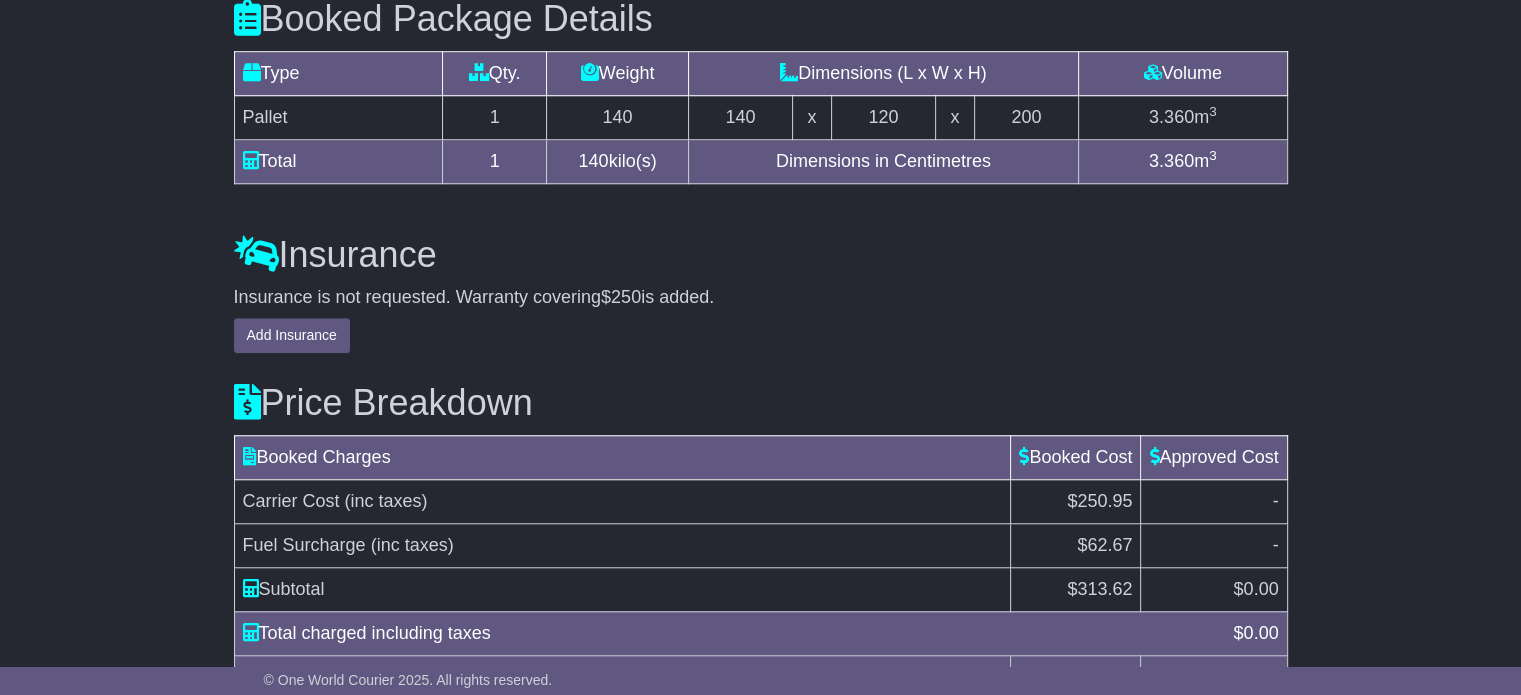 scroll, scrollTop: 1376, scrollLeft: 0, axis: vertical 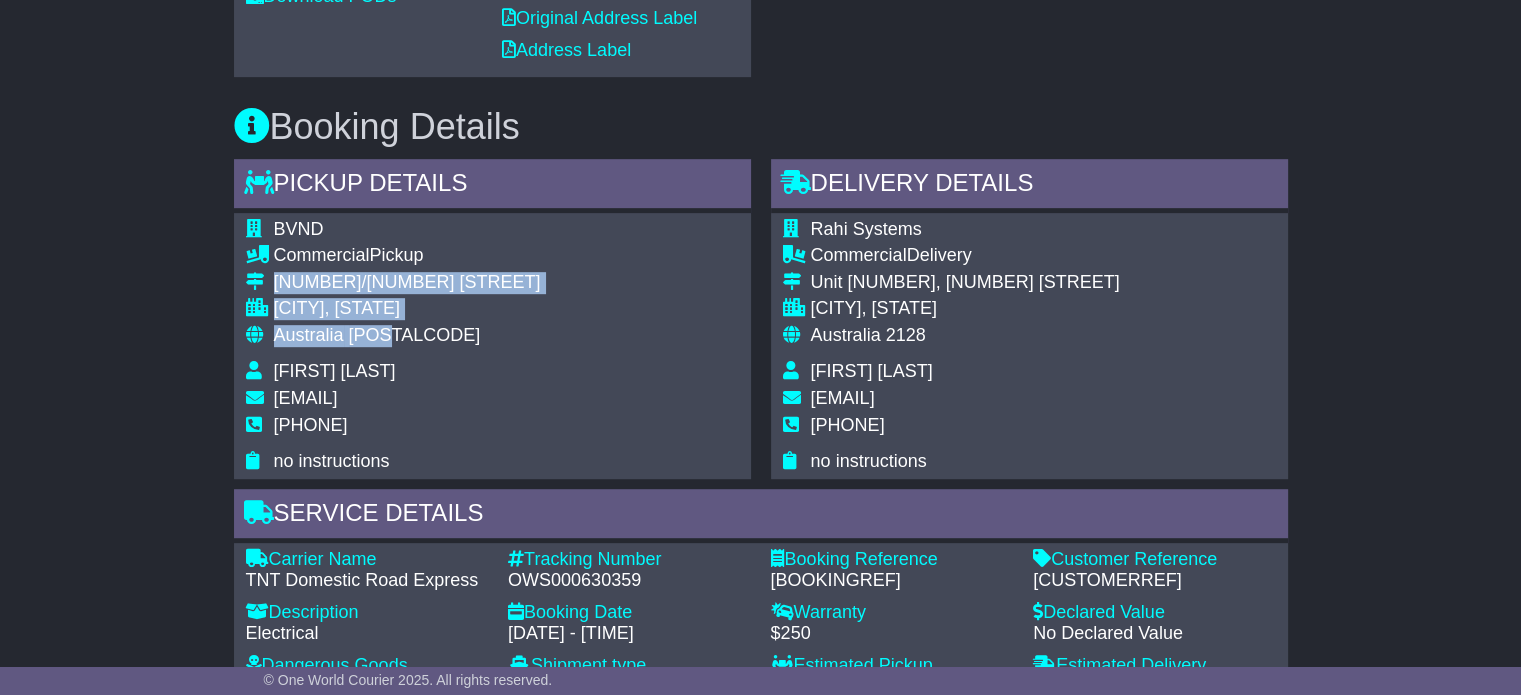 drag, startPoint x: 396, startPoint y: 331, endPoint x: 248, endPoint y: 287, distance: 154.40207 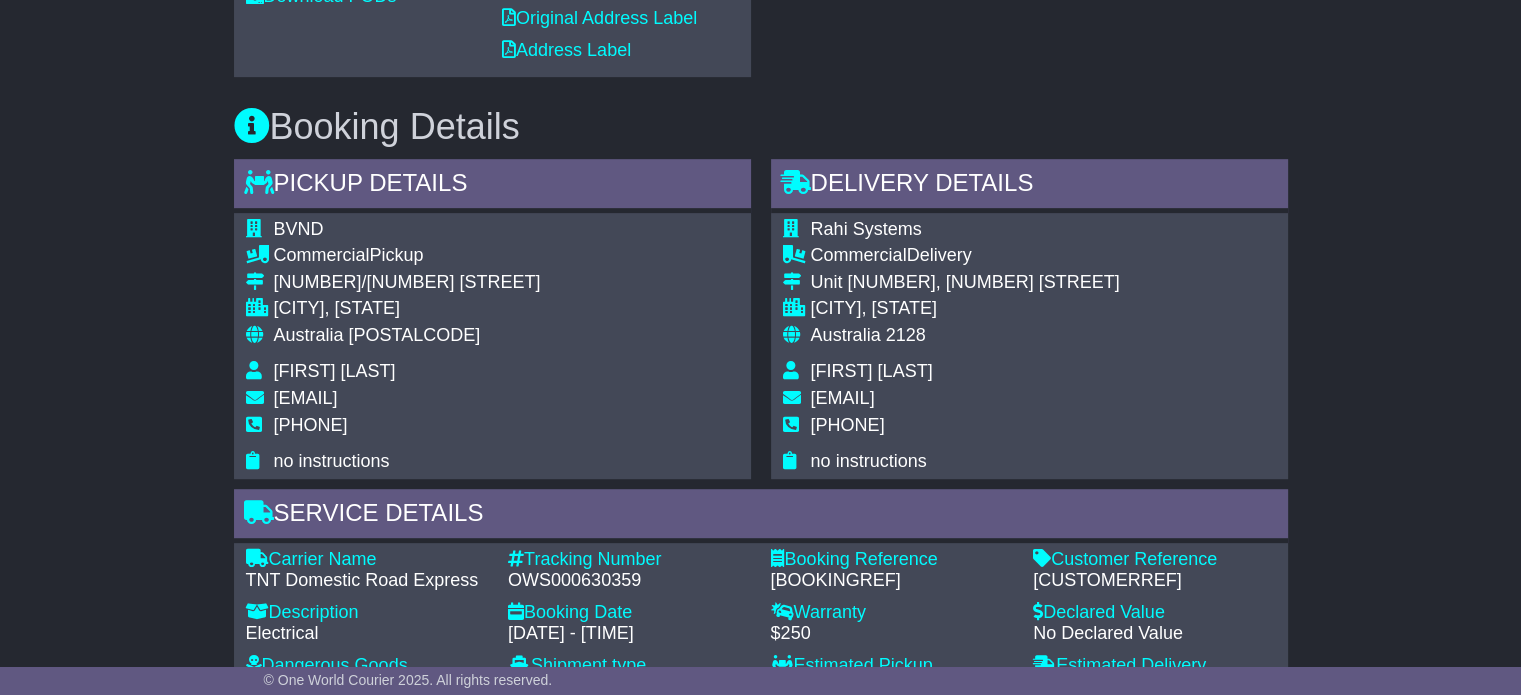 click on "[PHONE]" at bounding box center [407, 433] 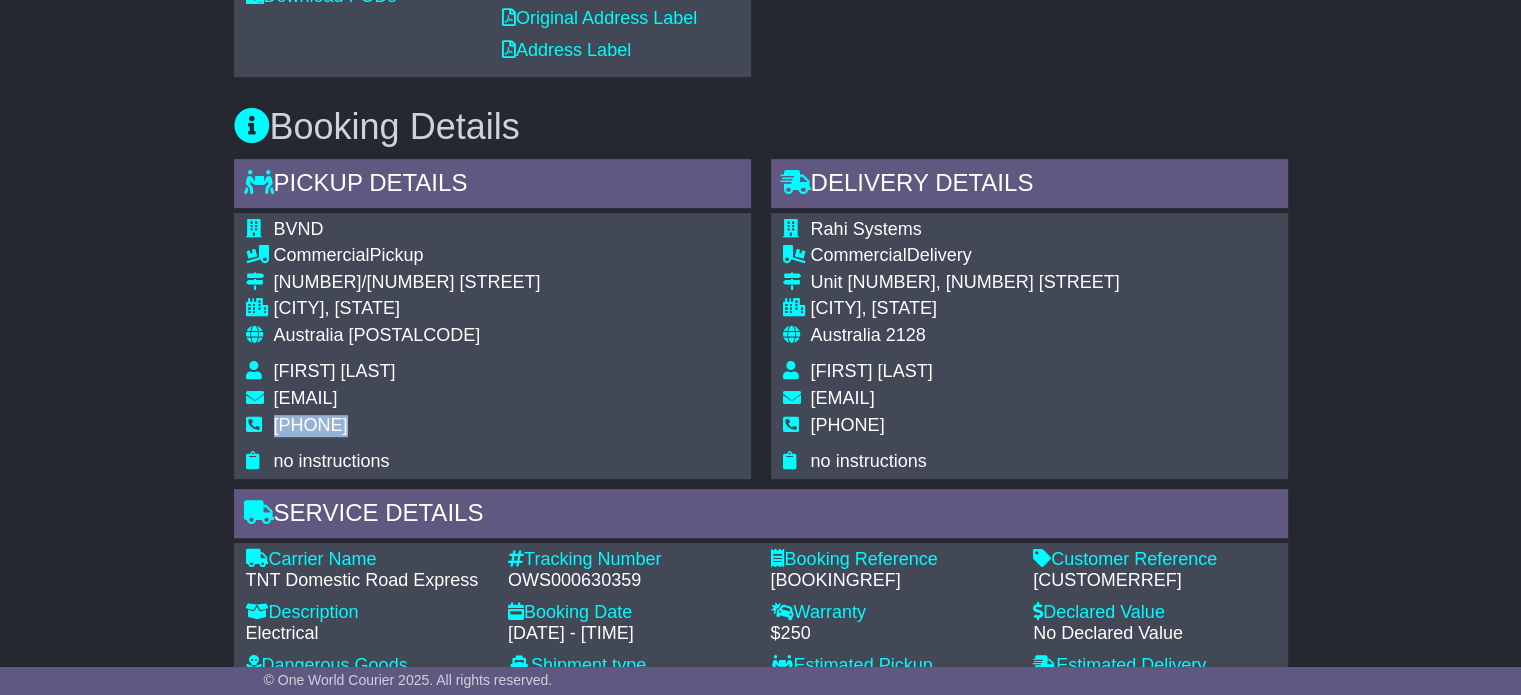 click on "[PHONE]" at bounding box center (311, 425) 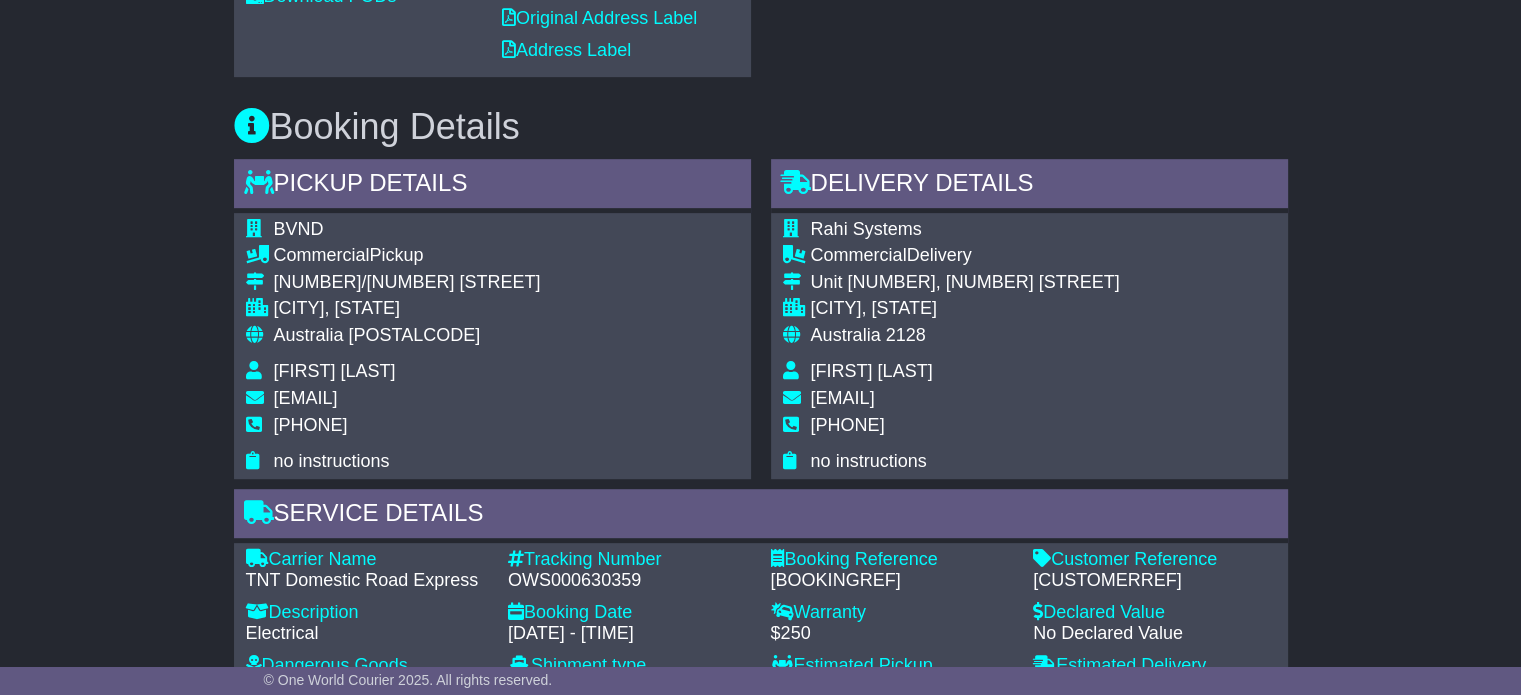 click on "Tracking Number
-
[TRACKING]
Booking Date
-
[DATE] - [TIME]
Booking Reference
-
[BOOKINGREF]
Customer Reference
-
[CUSTOMERREF]
Dangerous Goods  -
No
Lithium Battery
Other Dangerous Goods
Package Group:
Warranty
-
[CURRENCY][NUMBER]
Insurance
-
[CURRENCY]
( )
Declared Value
-
No Declared Value
Shipment type - -" at bounding box center [761, 629] 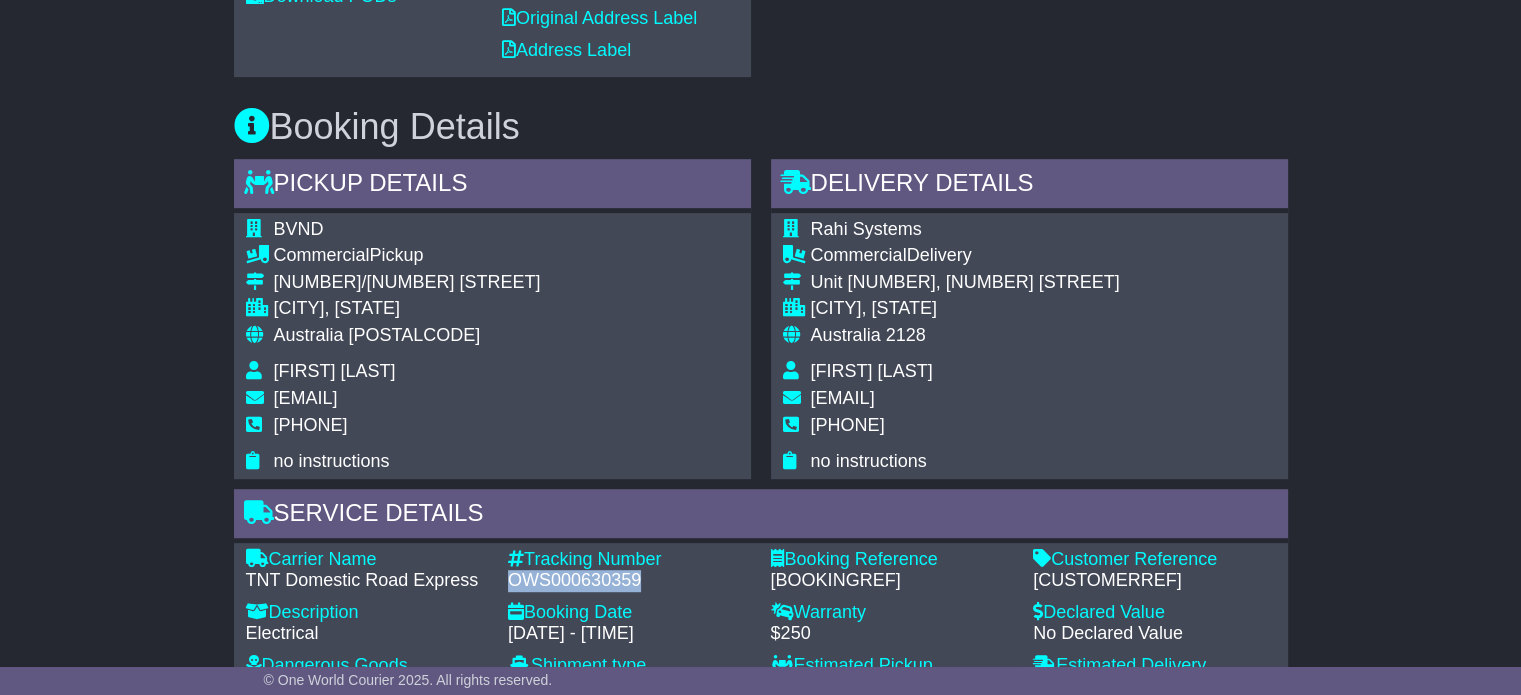 click on "OWS000630359" at bounding box center (629, 581) 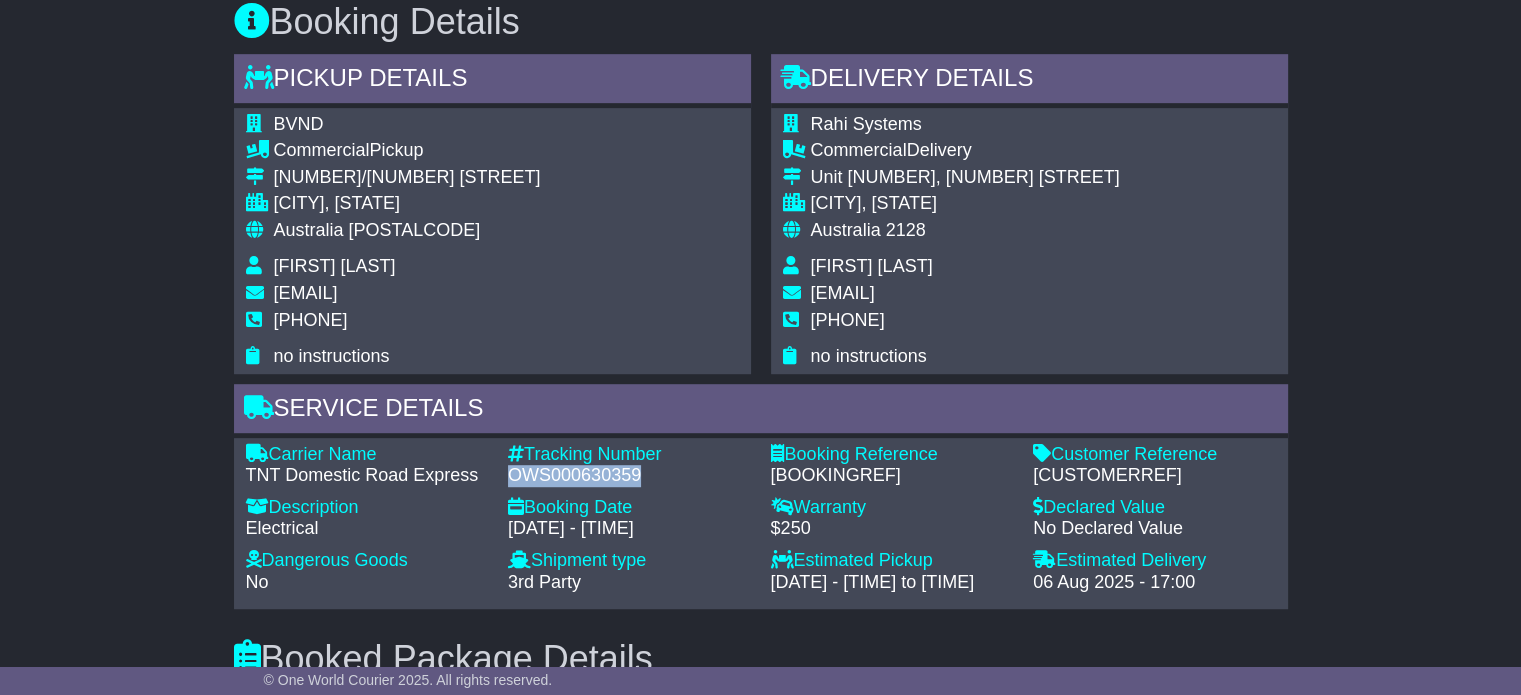 scroll, scrollTop: 1300, scrollLeft: 0, axis: vertical 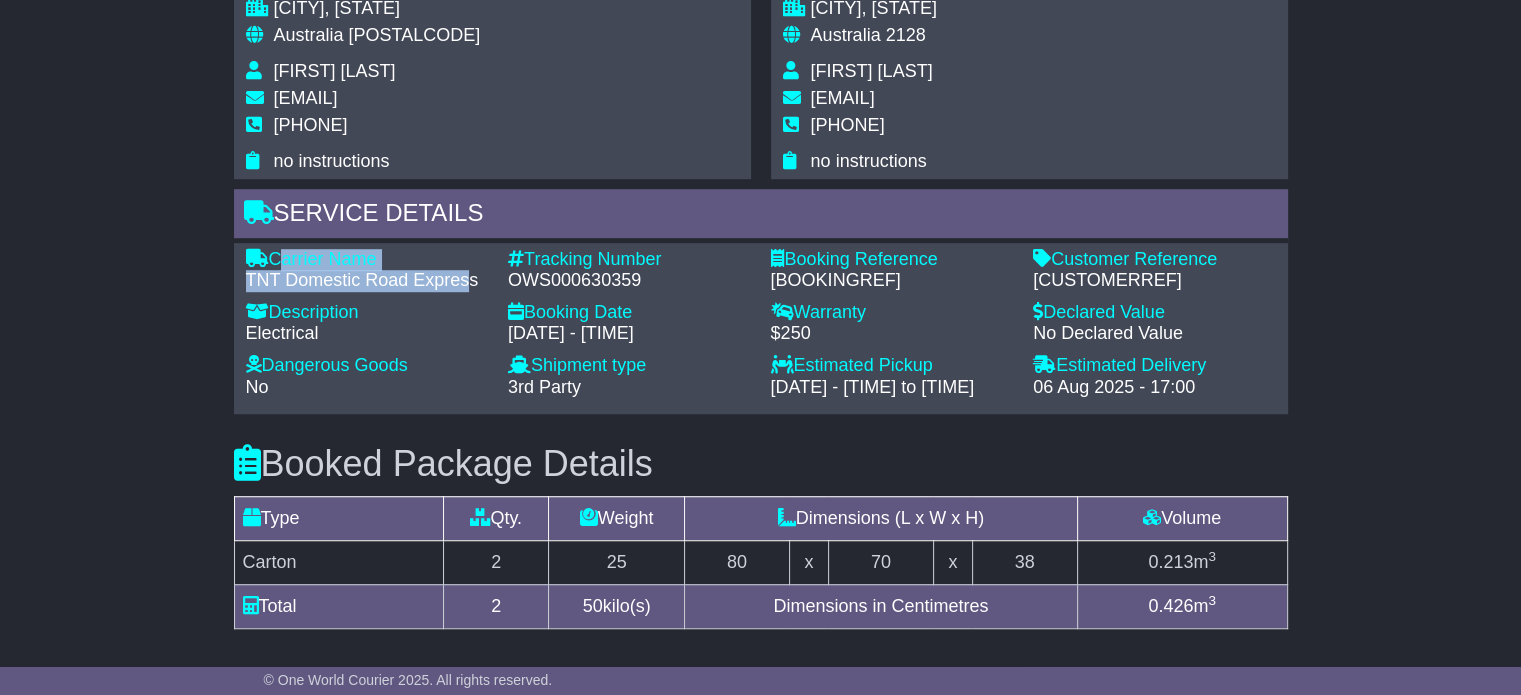 drag, startPoint x: 473, startPoint y: 274, endPoint x: 278, endPoint y: 259, distance: 195.57607 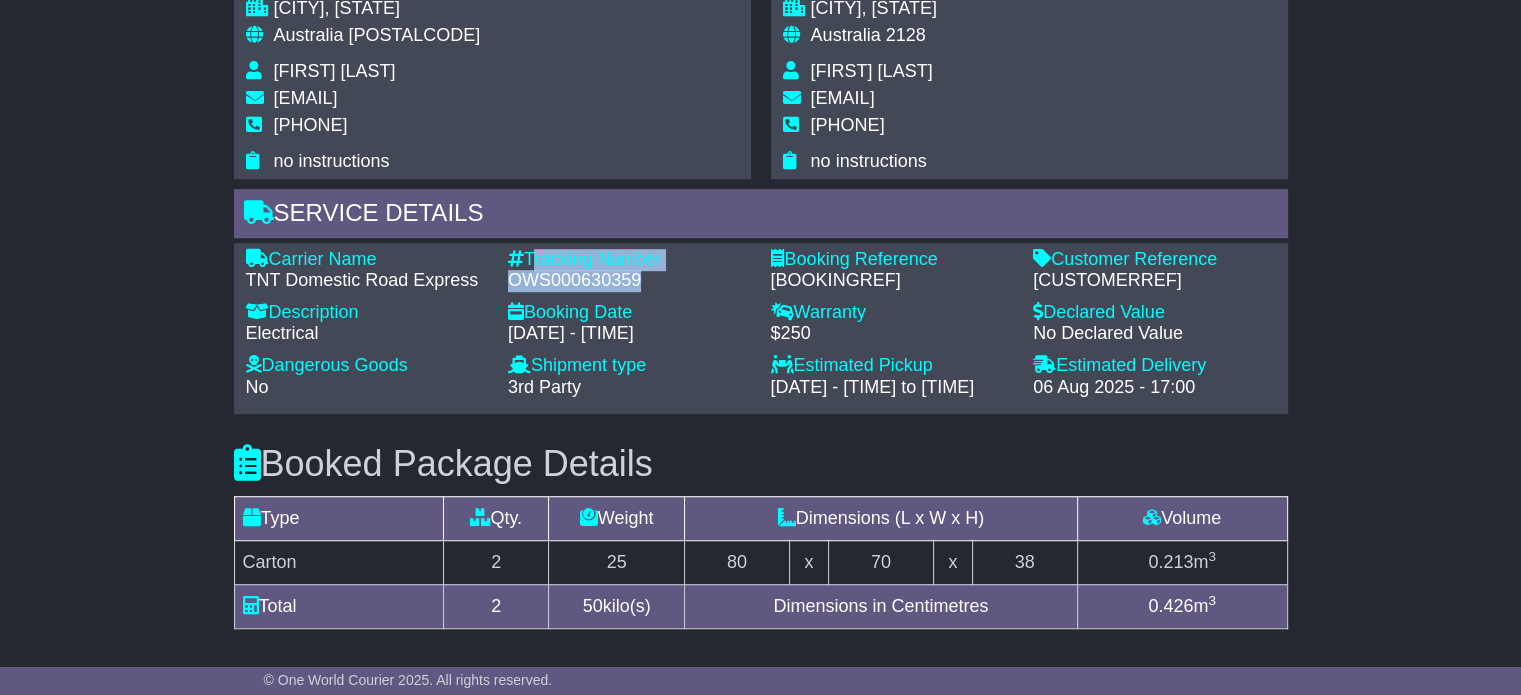 drag, startPoint x: 644, startPoint y: 275, endPoint x: 532, endPoint y: 256, distance: 113.600174 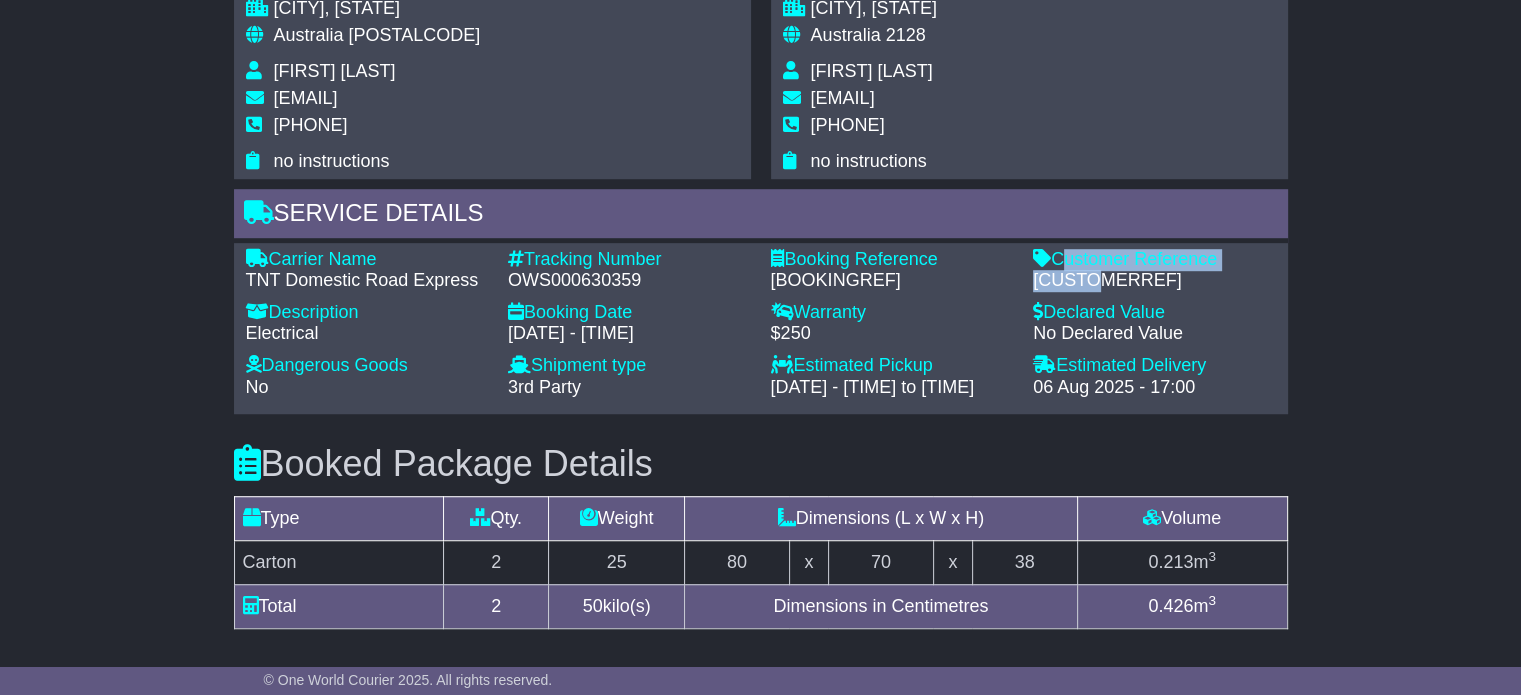 drag, startPoint x: 1091, startPoint y: 279, endPoint x: 1059, endPoint y: 261, distance: 36.71512 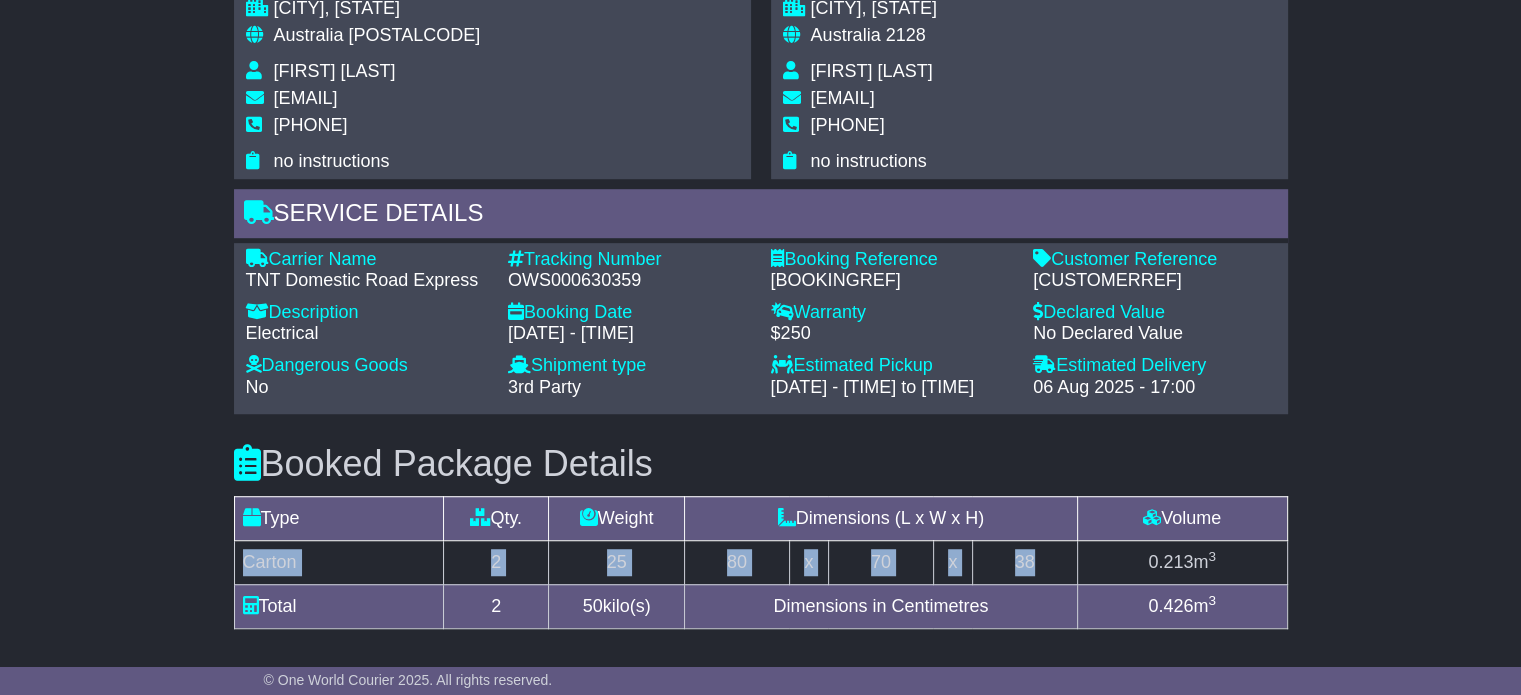 drag, startPoint x: 246, startPoint y: 558, endPoint x: 1036, endPoint y: 543, distance: 790.1424 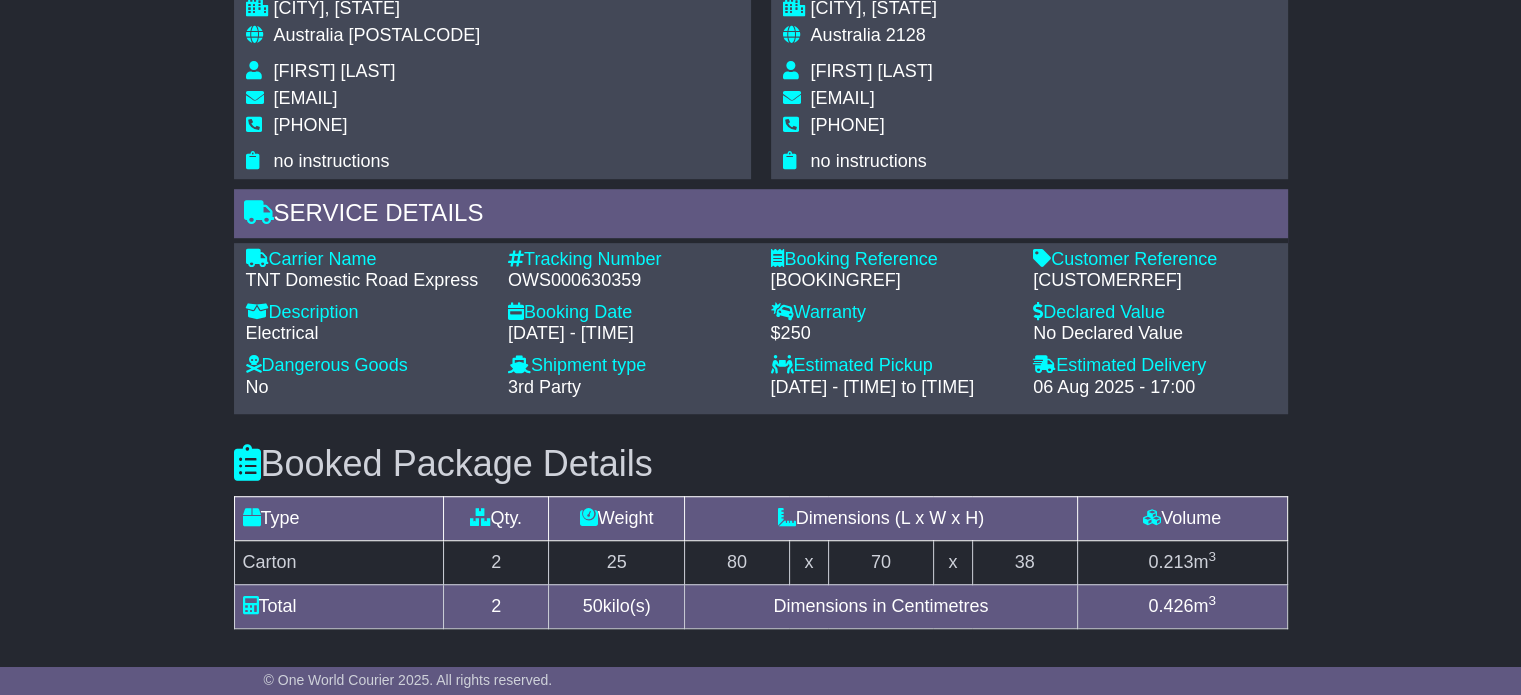 click on "[FIRST] [LAST]" at bounding box center (872, 71) 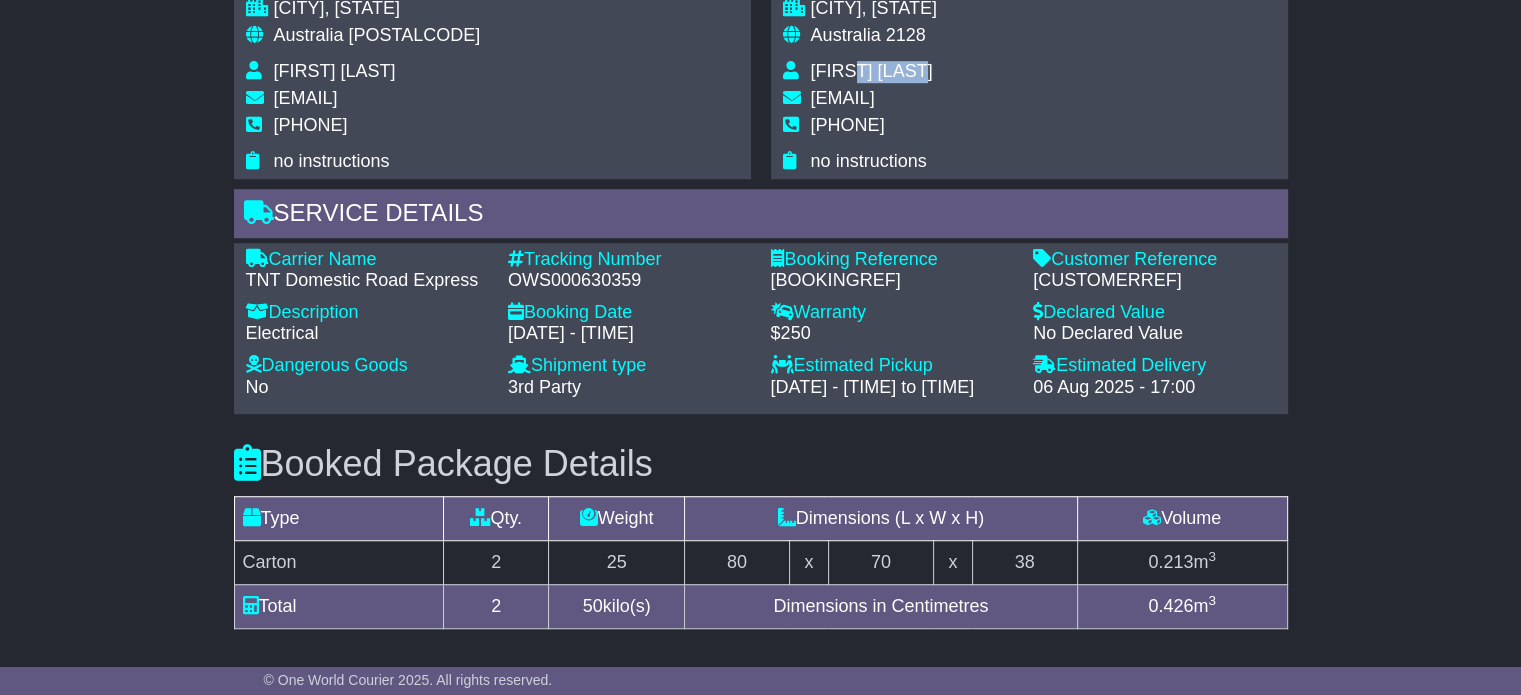 click on "[FIRST] [LAST]" at bounding box center (872, 71) 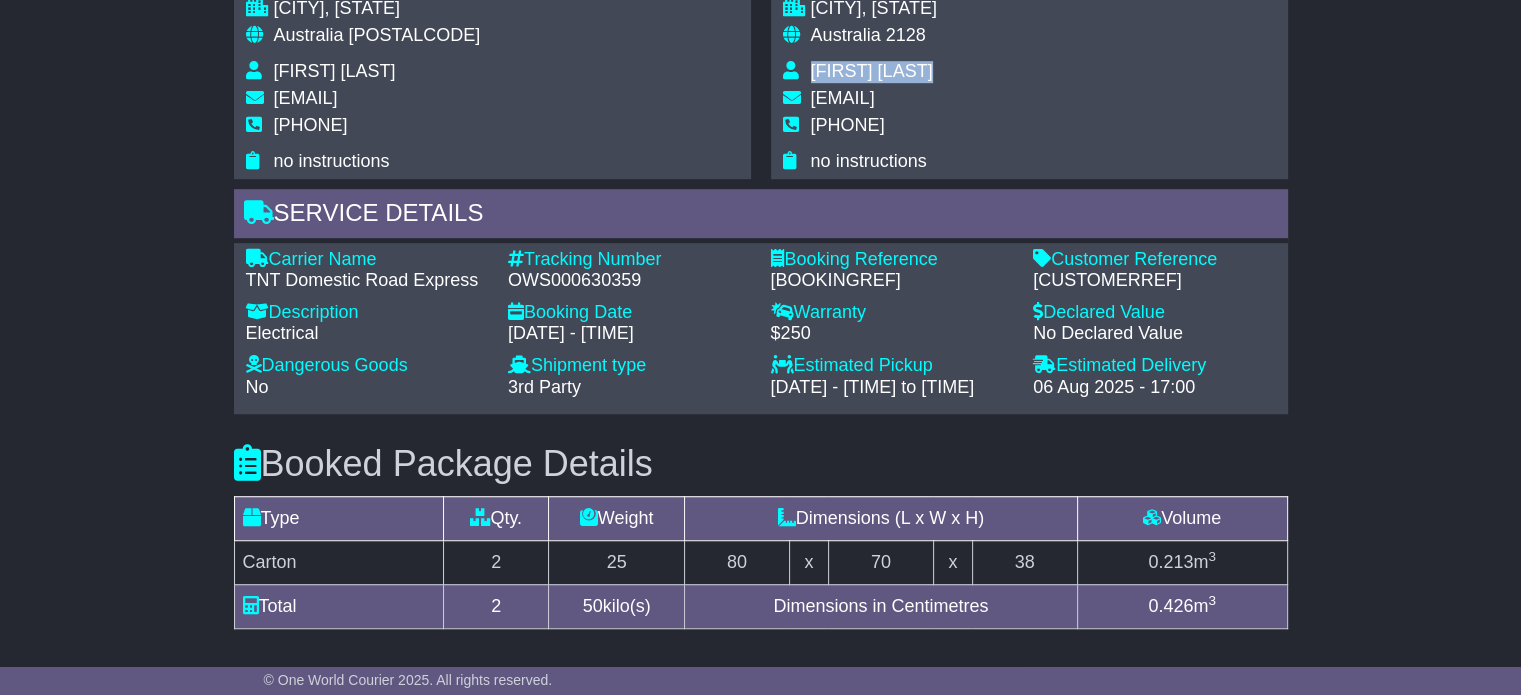 click on "[FIRST] [LAST]" at bounding box center (872, 71) 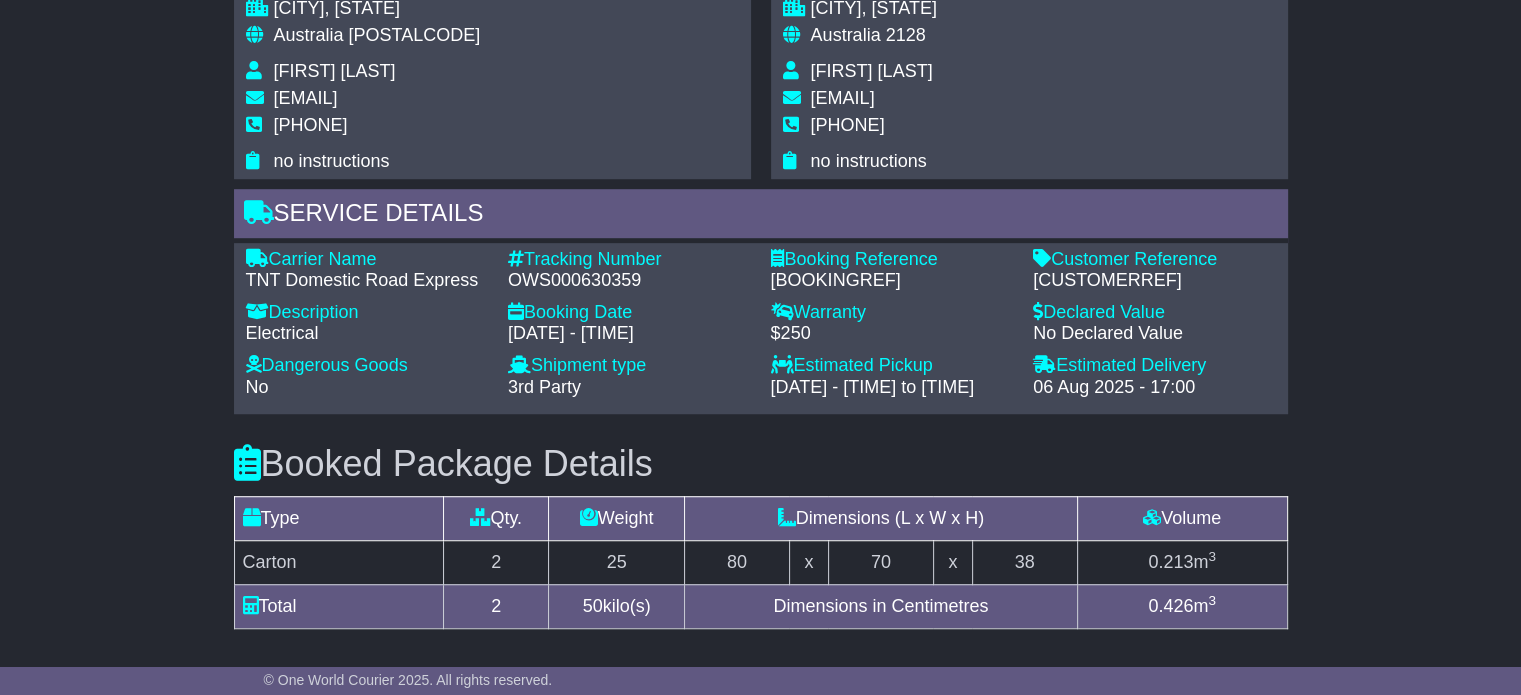 click on "[PHONE]" at bounding box center [848, 125] 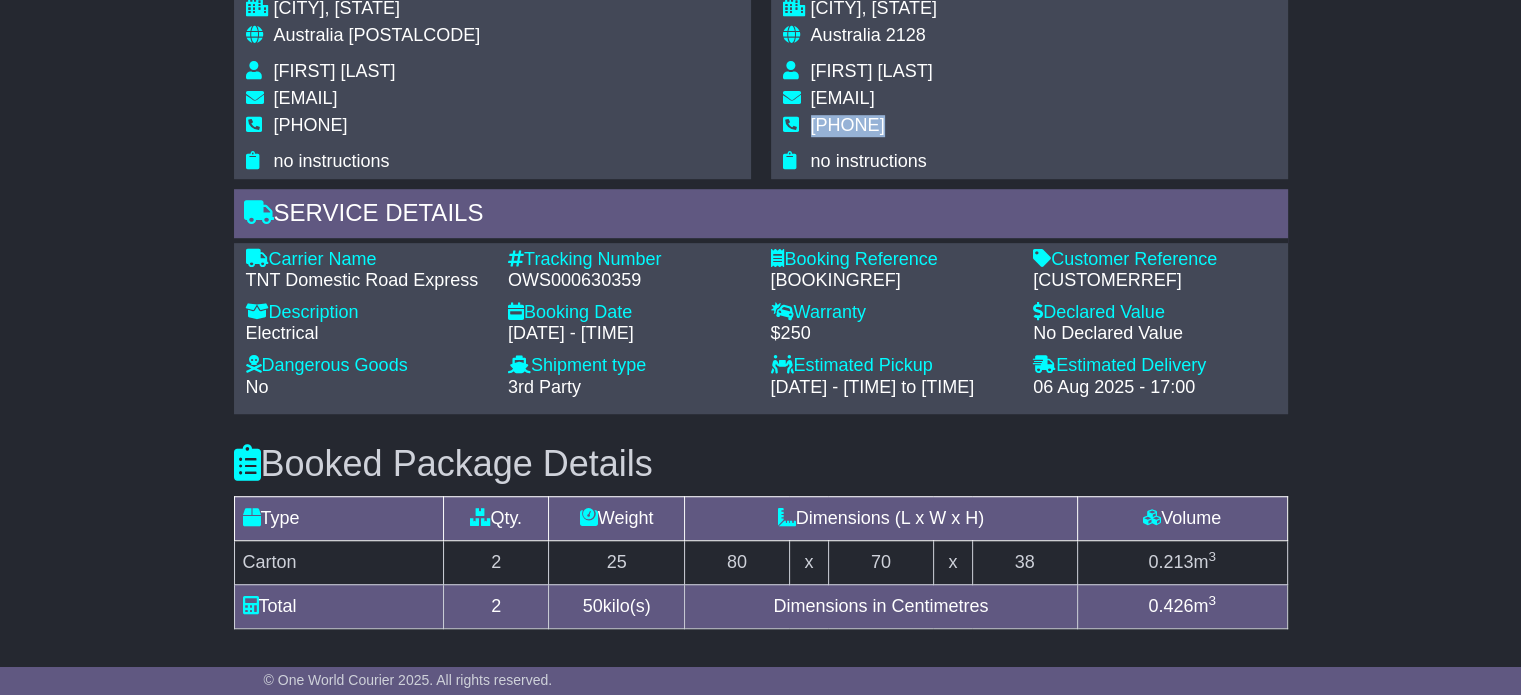 click on "[PHONE]" at bounding box center (848, 125) 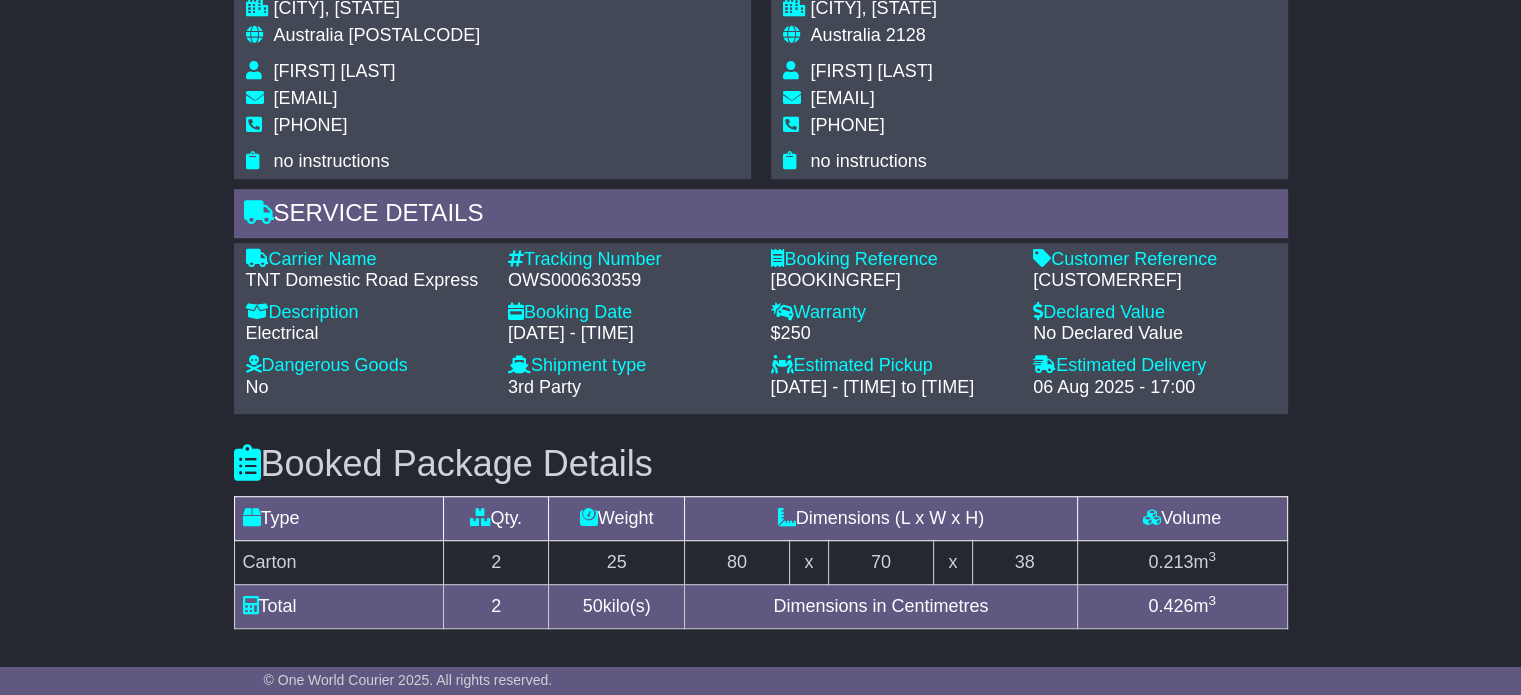 click on "Australia" at bounding box center (309, 35) 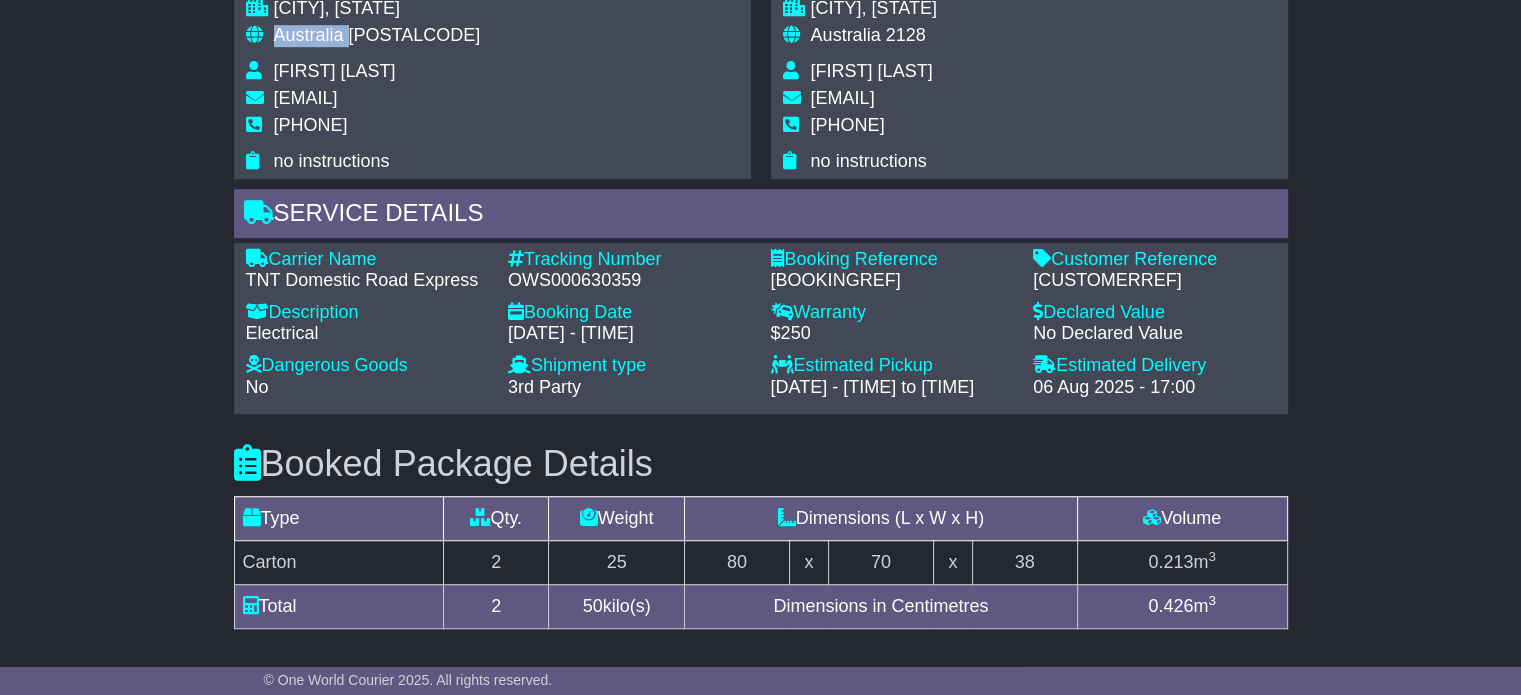 click on "Australia" at bounding box center (309, 35) 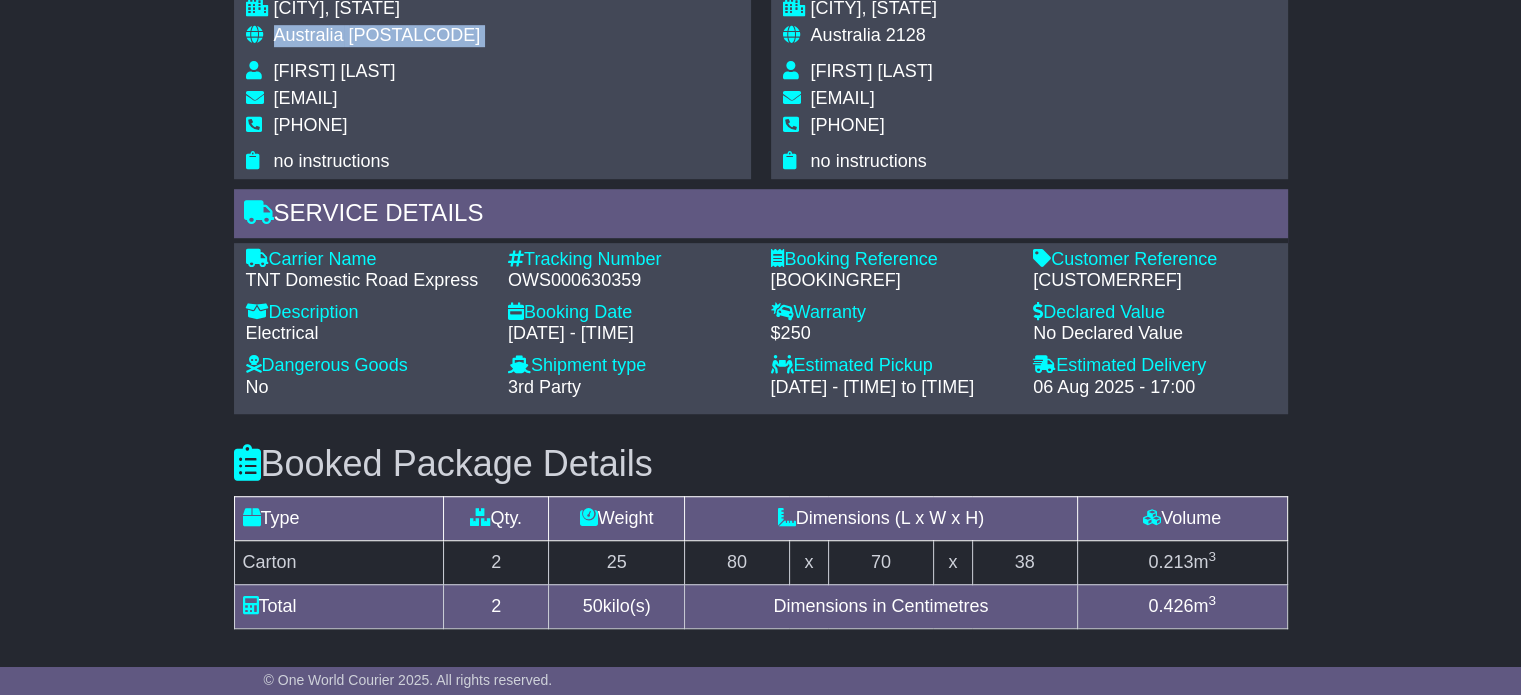 click on "Australia" at bounding box center [309, 35] 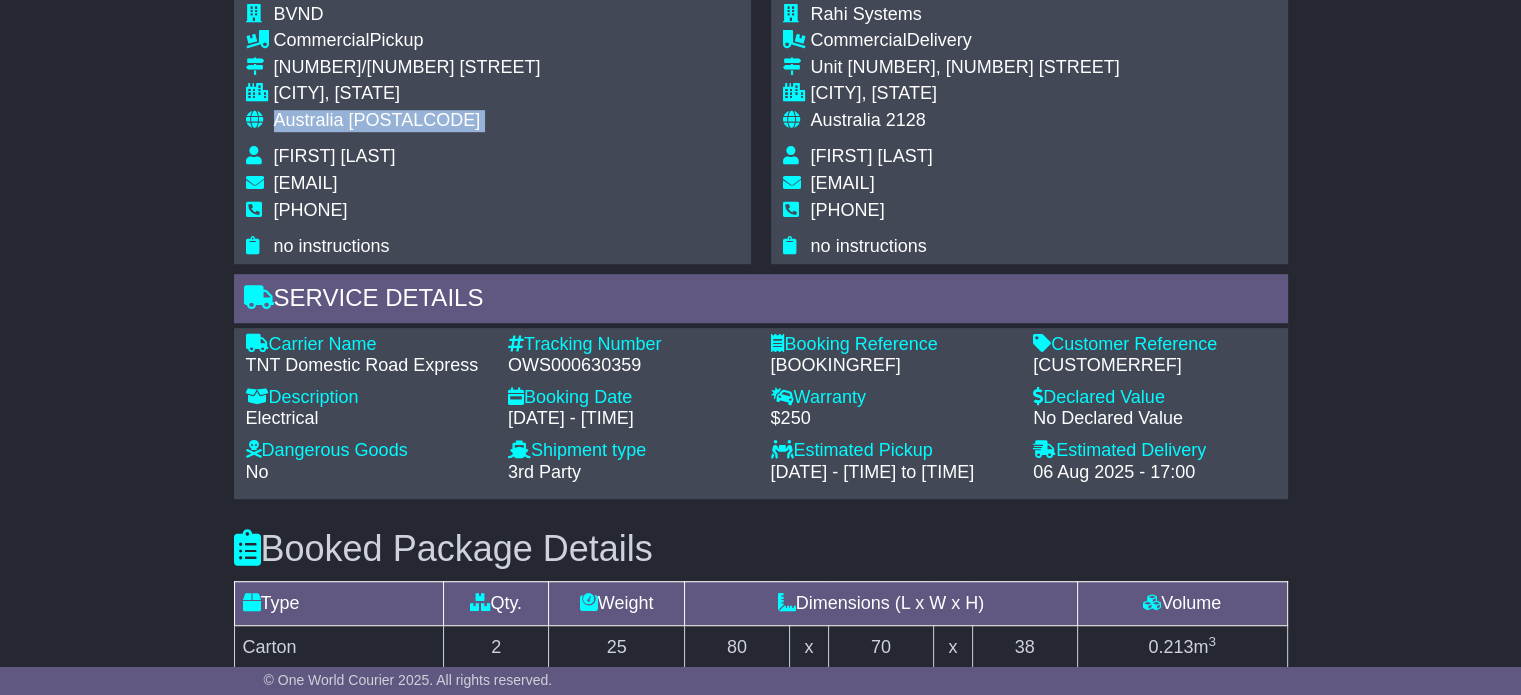 scroll, scrollTop: 1100, scrollLeft: 0, axis: vertical 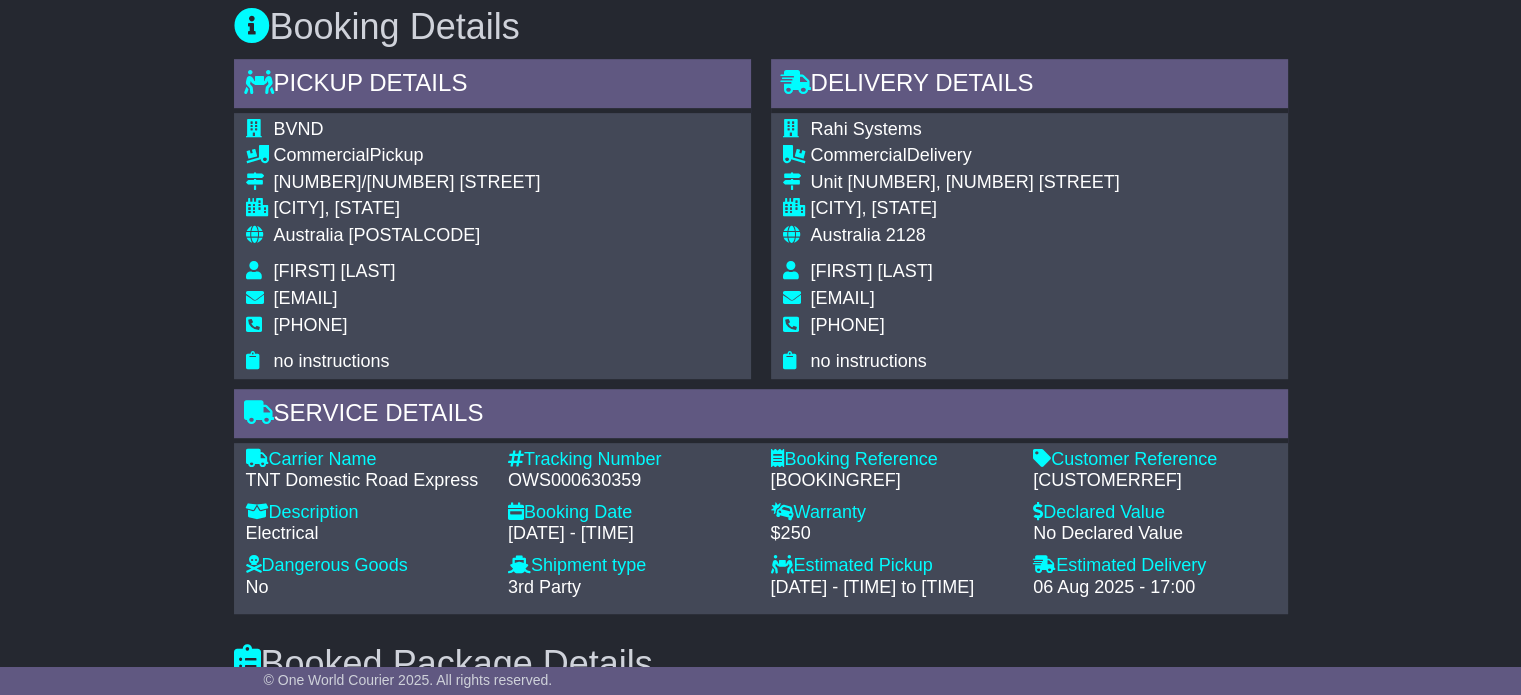 click on "2128" at bounding box center [906, 235] 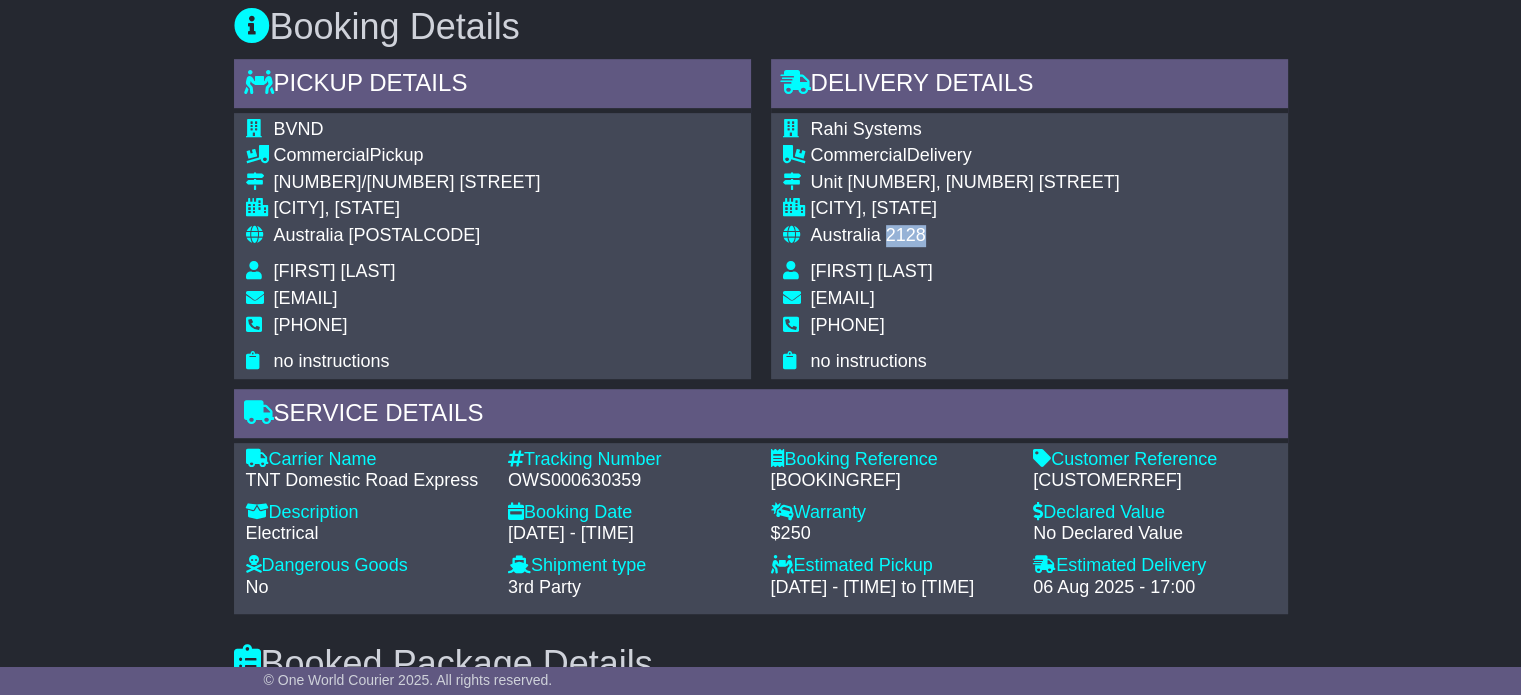 click on "2128" at bounding box center [906, 235] 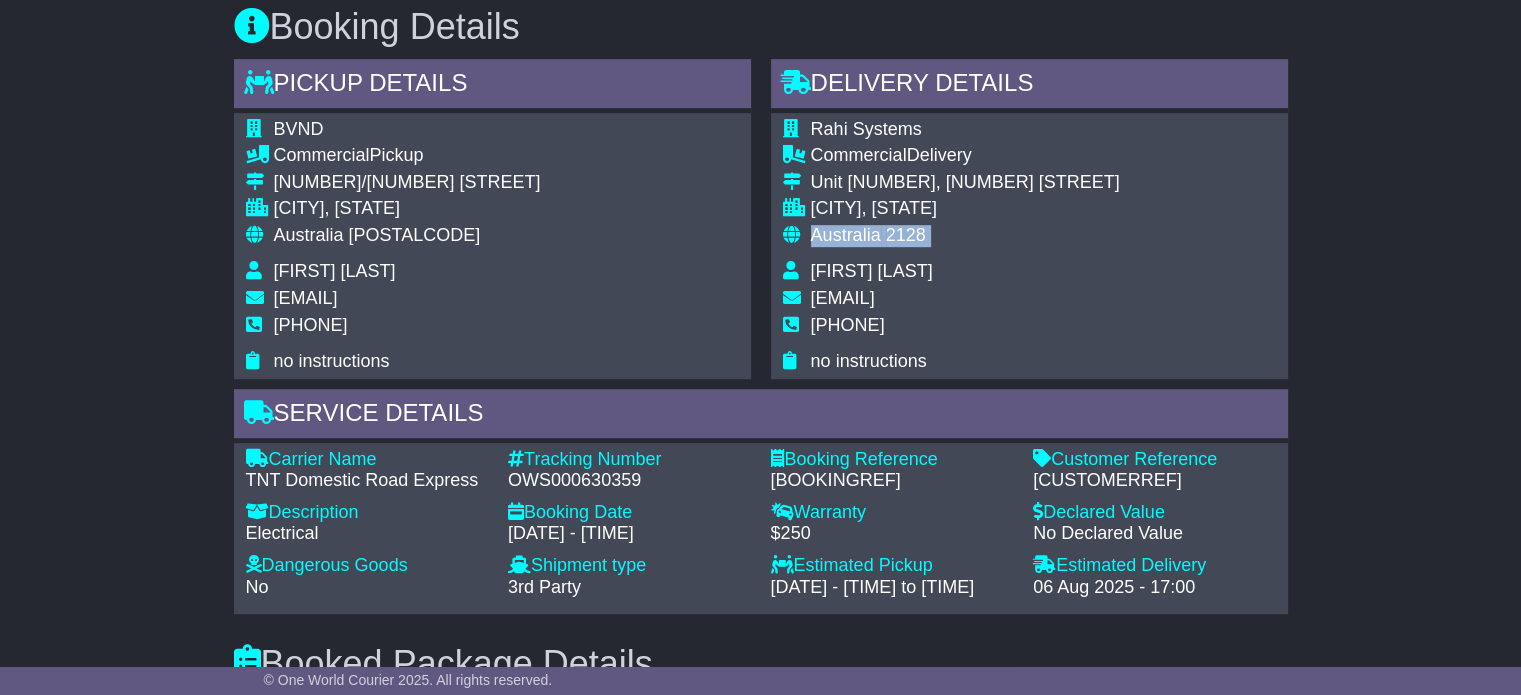 click on "2128" at bounding box center [906, 235] 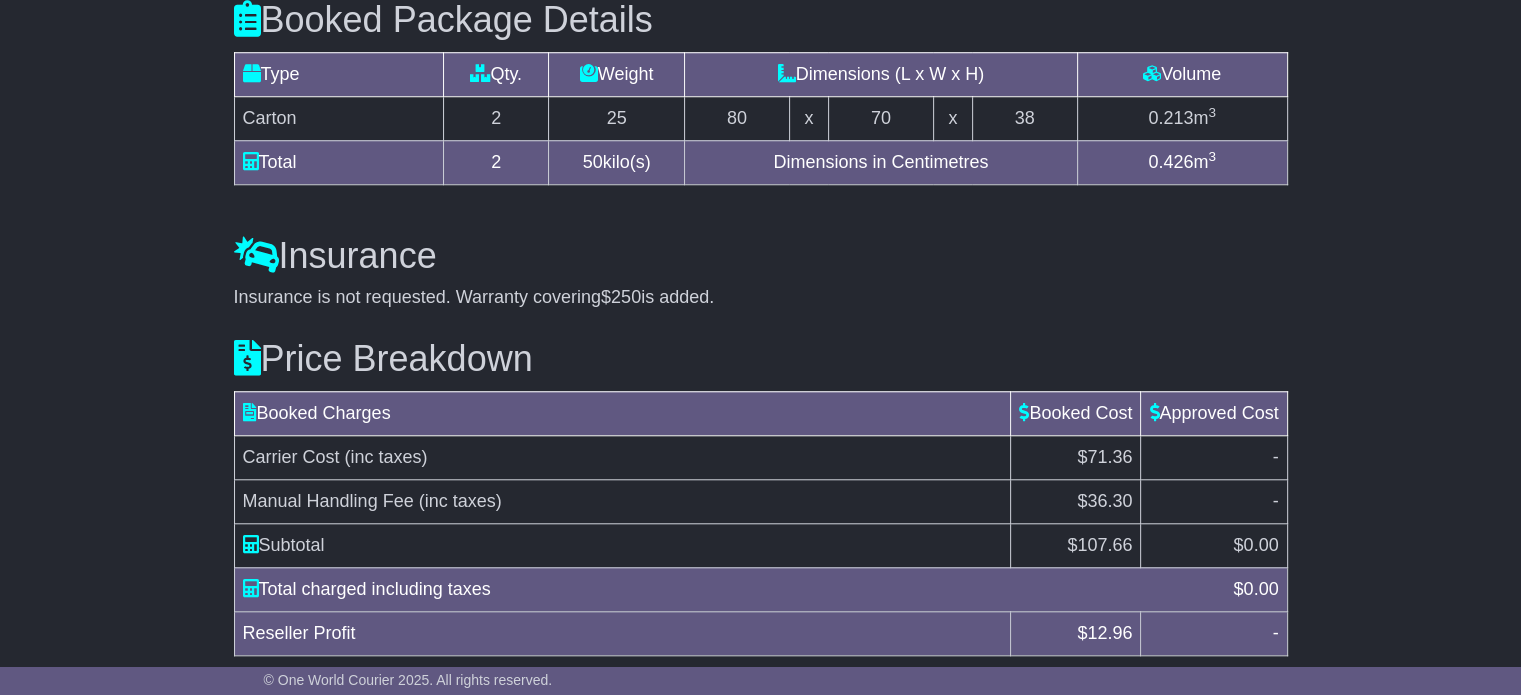 scroll, scrollTop: 1815, scrollLeft: 0, axis: vertical 